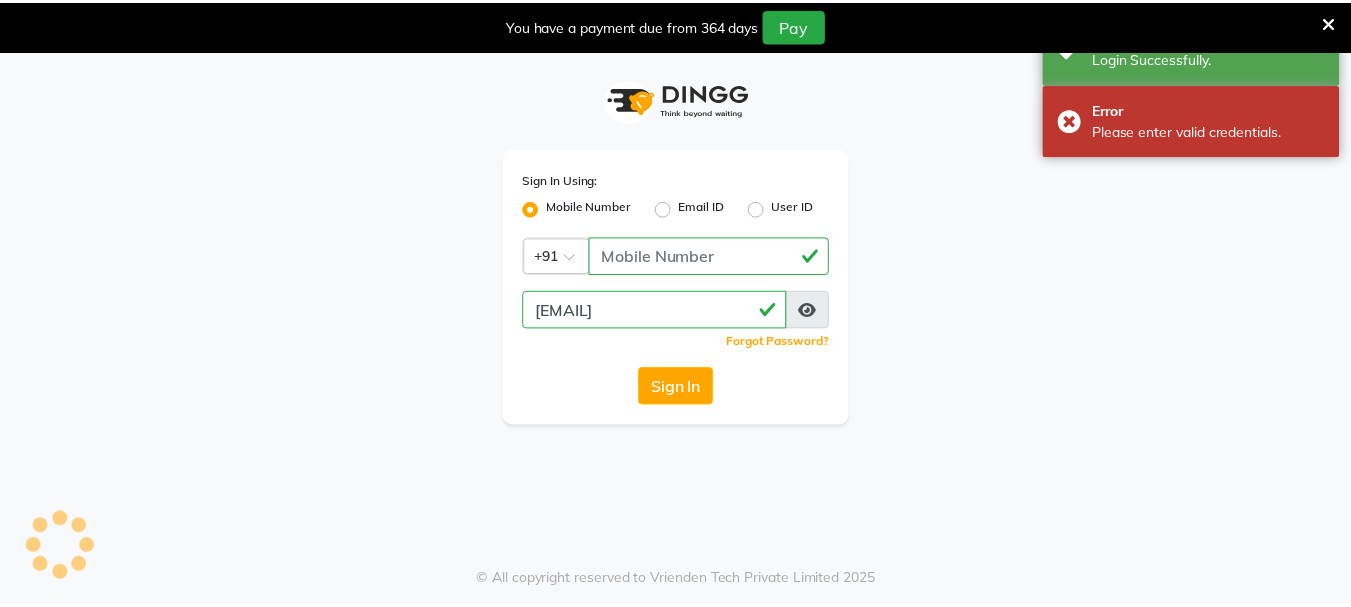 scroll, scrollTop: 0, scrollLeft: 0, axis: both 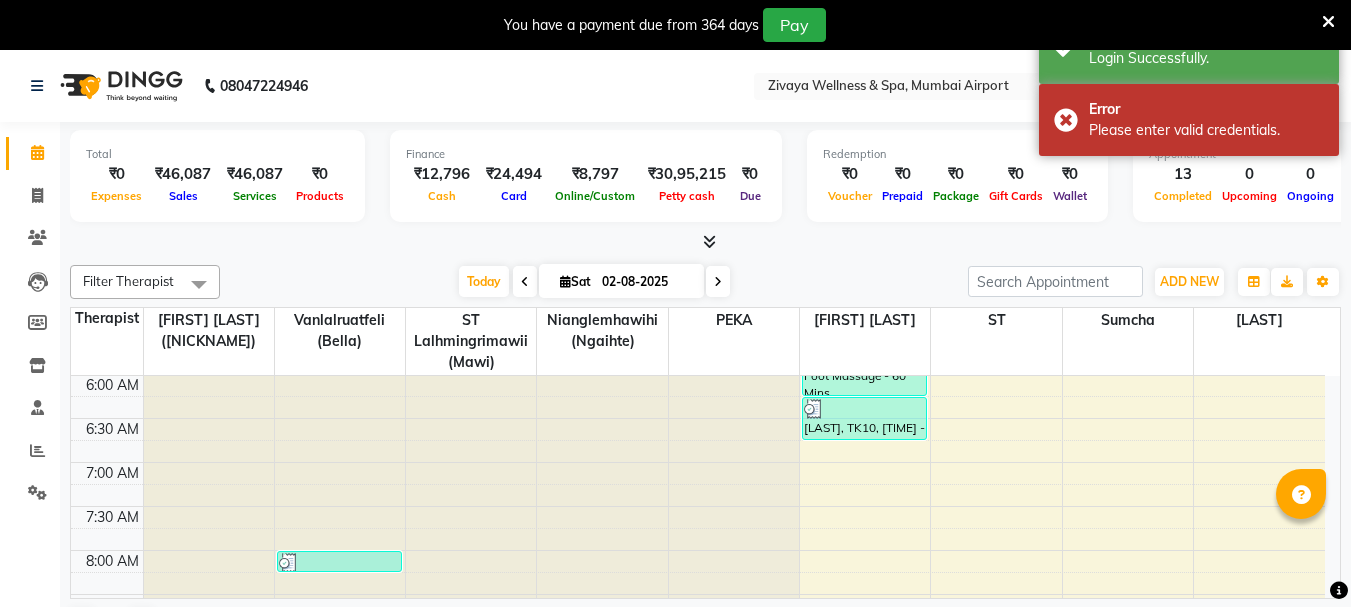click on "08047224946 Select Location ×  Zivaya Wellness & Spa, Mumbai Airport Default Panel My Panel English ENGLISH Español العربية मराठी हिंदी ગુજરાતી தமிழ் 中文 Notifications nothing to show" 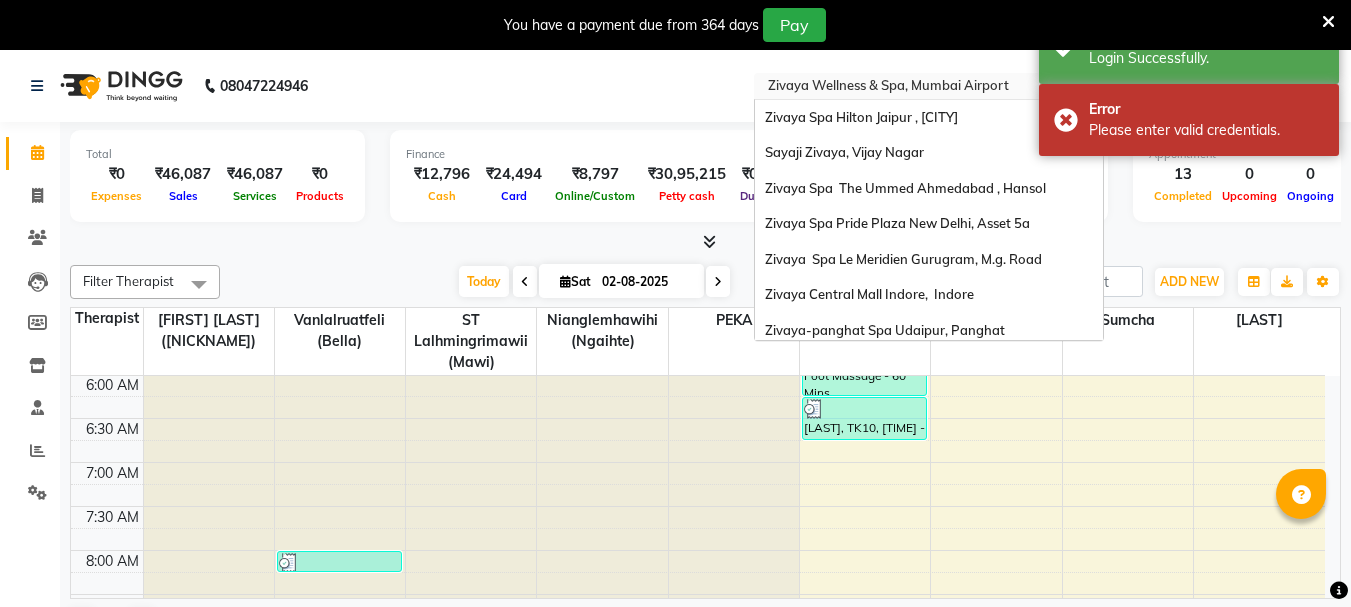 click at bounding box center [909, 88] 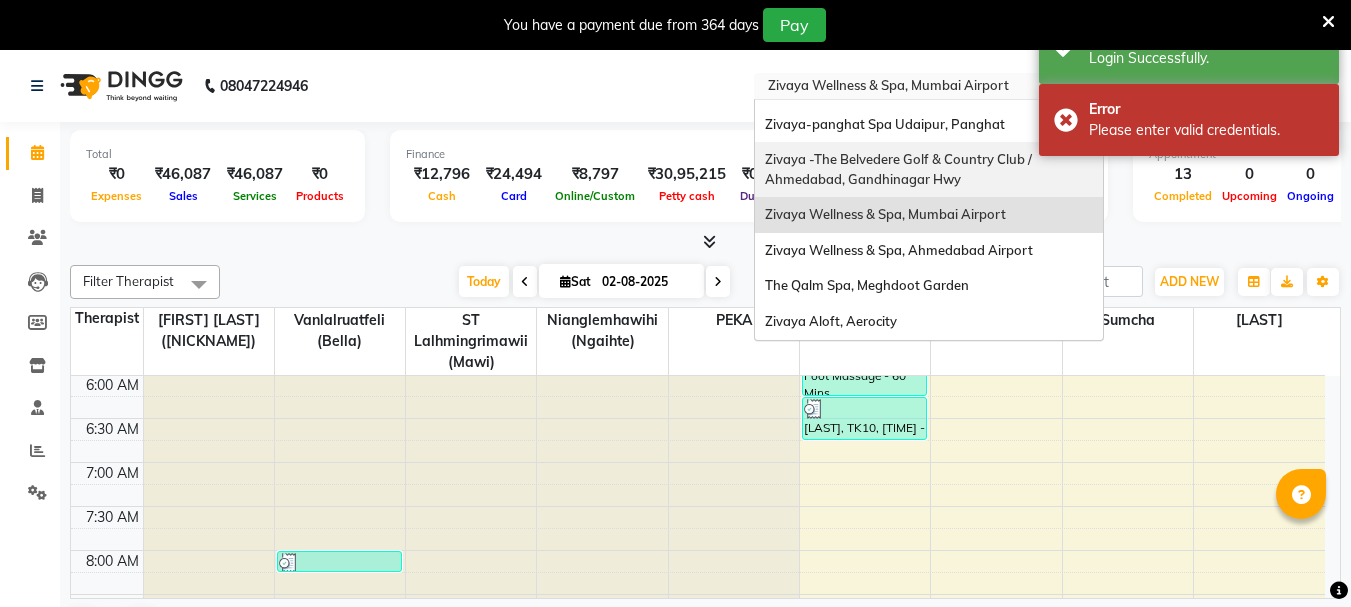 scroll, scrollTop: 0, scrollLeft: 0, axis: both 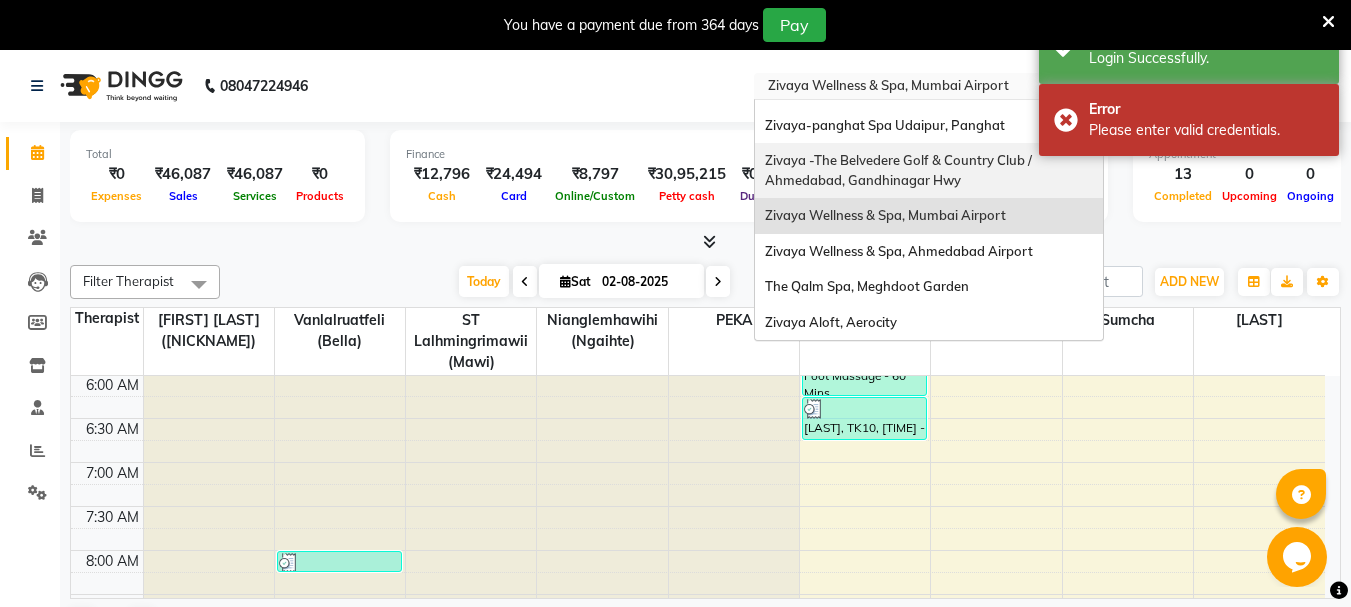 click on "Zivaya -The Belvedere Golf & Country Club / Ahmedabad, Gandhinagar Hwy" at bounding box center (929, 170) 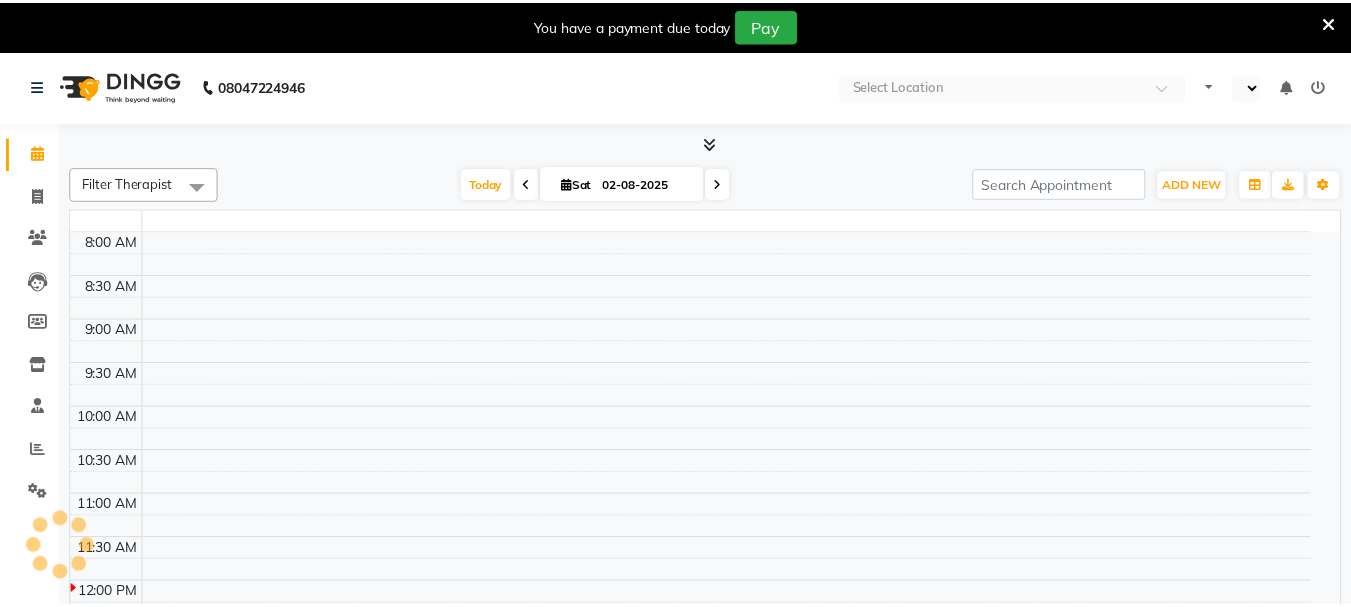 scroll, scrollTop: 0, scrollLeft: 0, axis: both 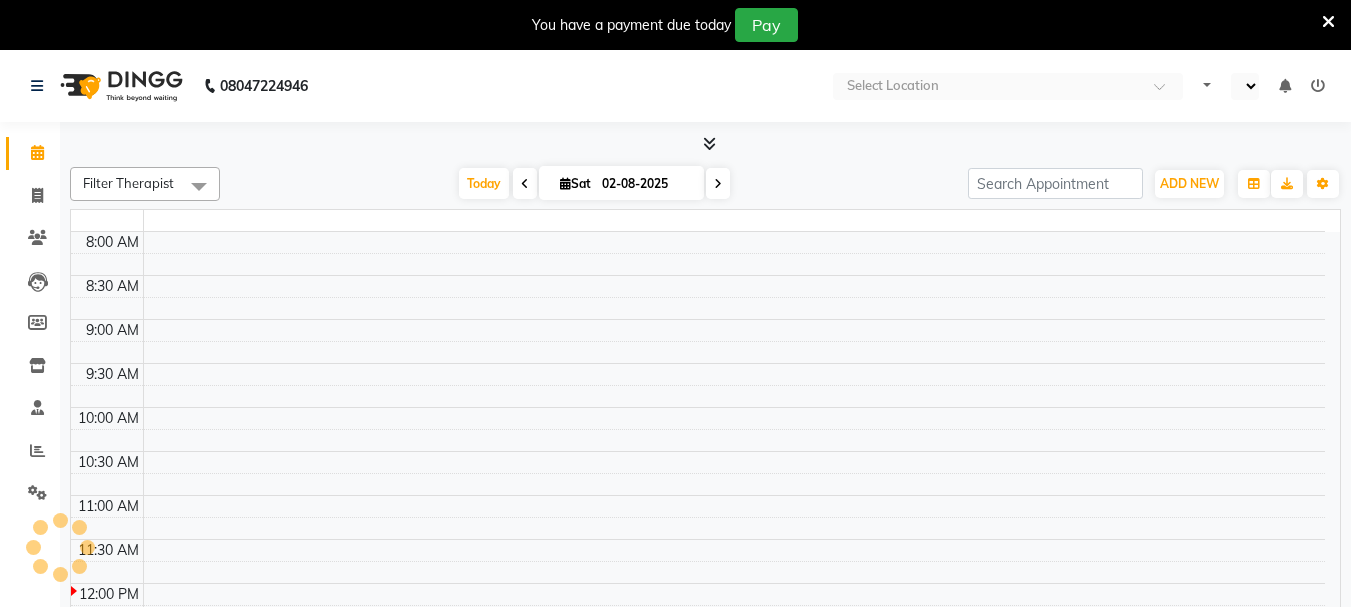 select on "en" 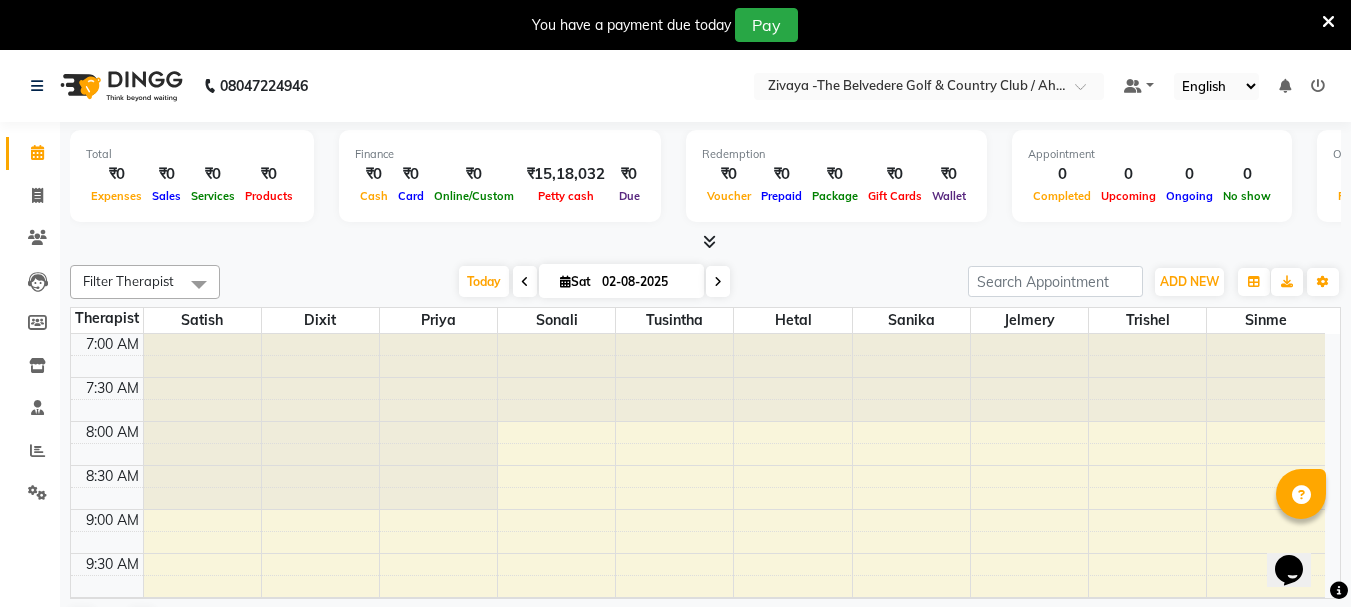 scroll, scrollTop: 0, scrollLeft: 0, axis: both 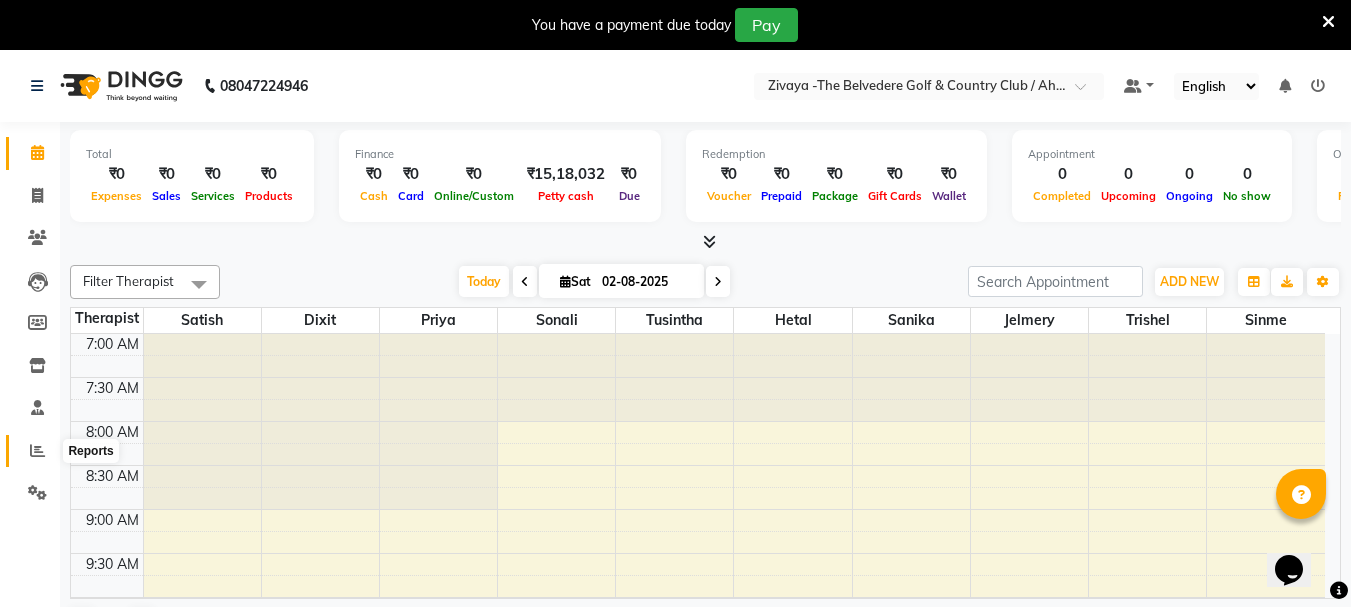 click 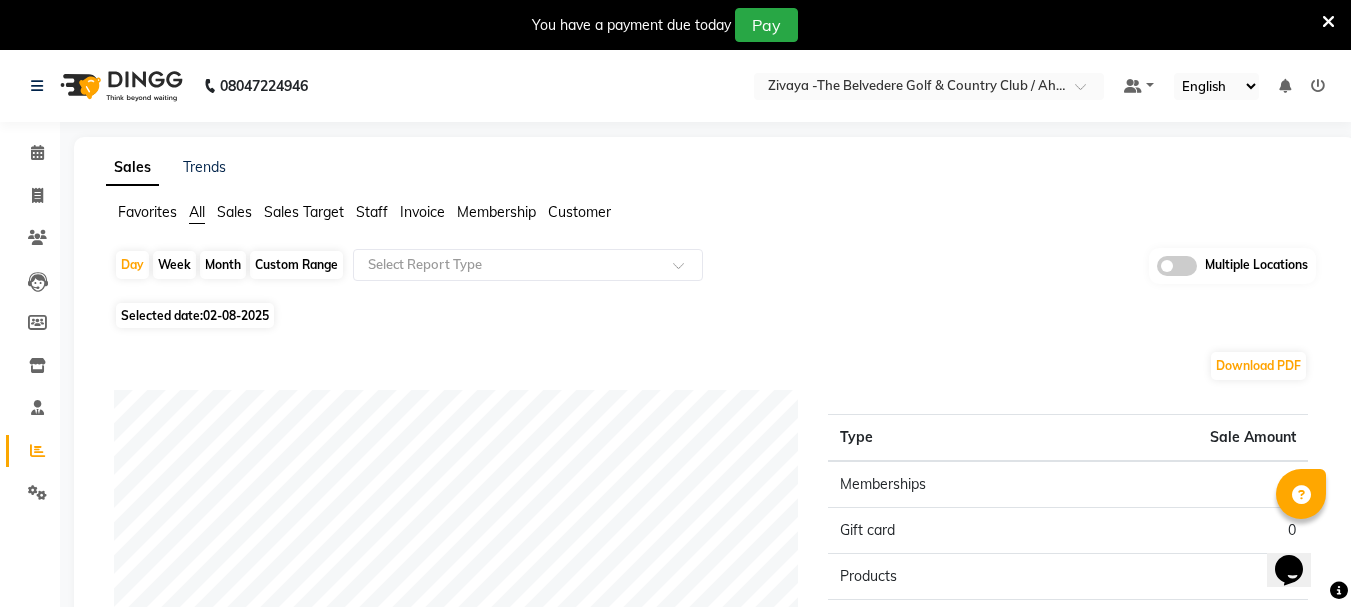 click on "Month" 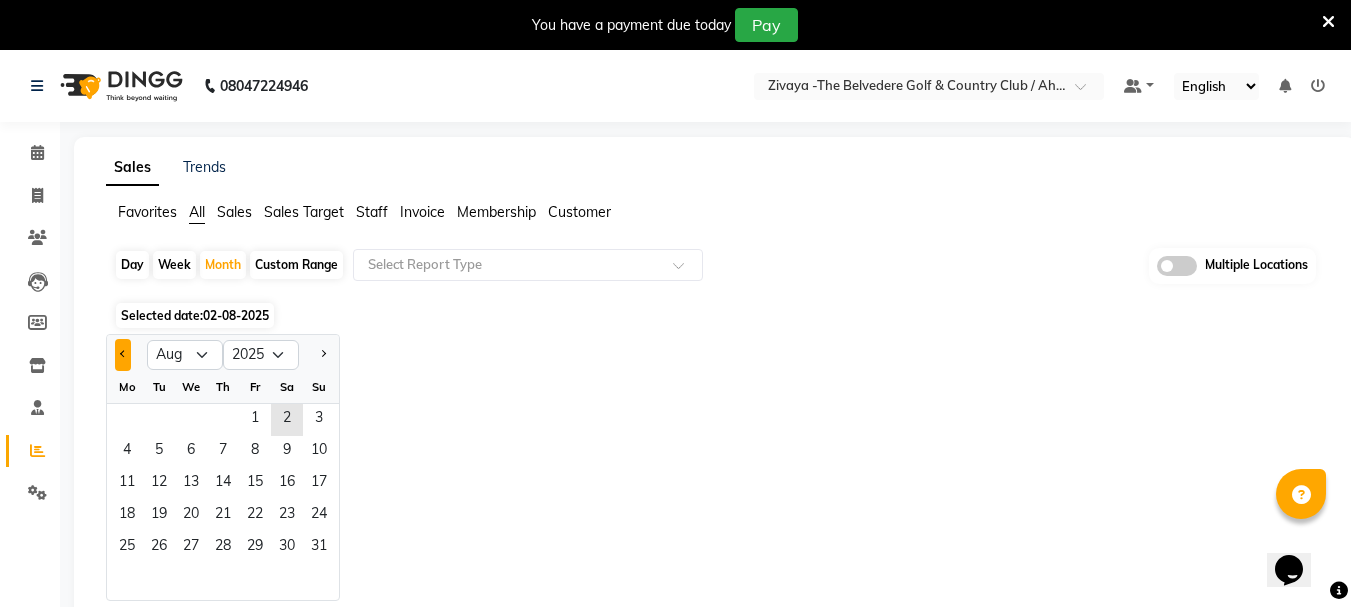 click 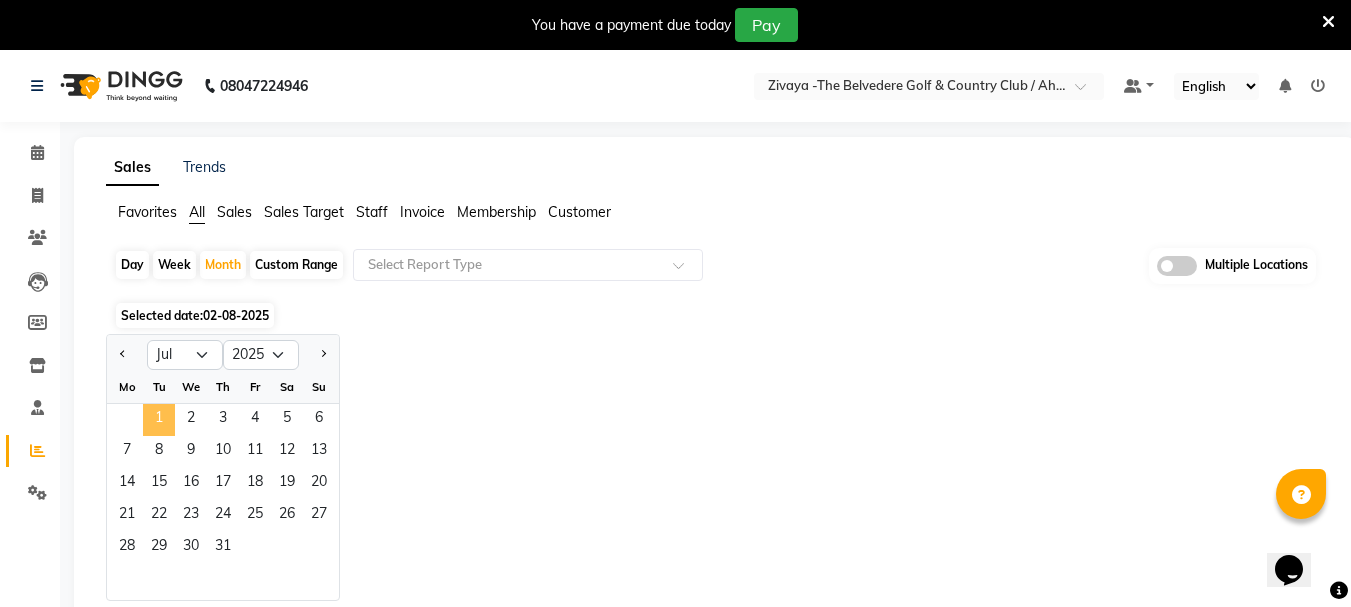 click on "1" 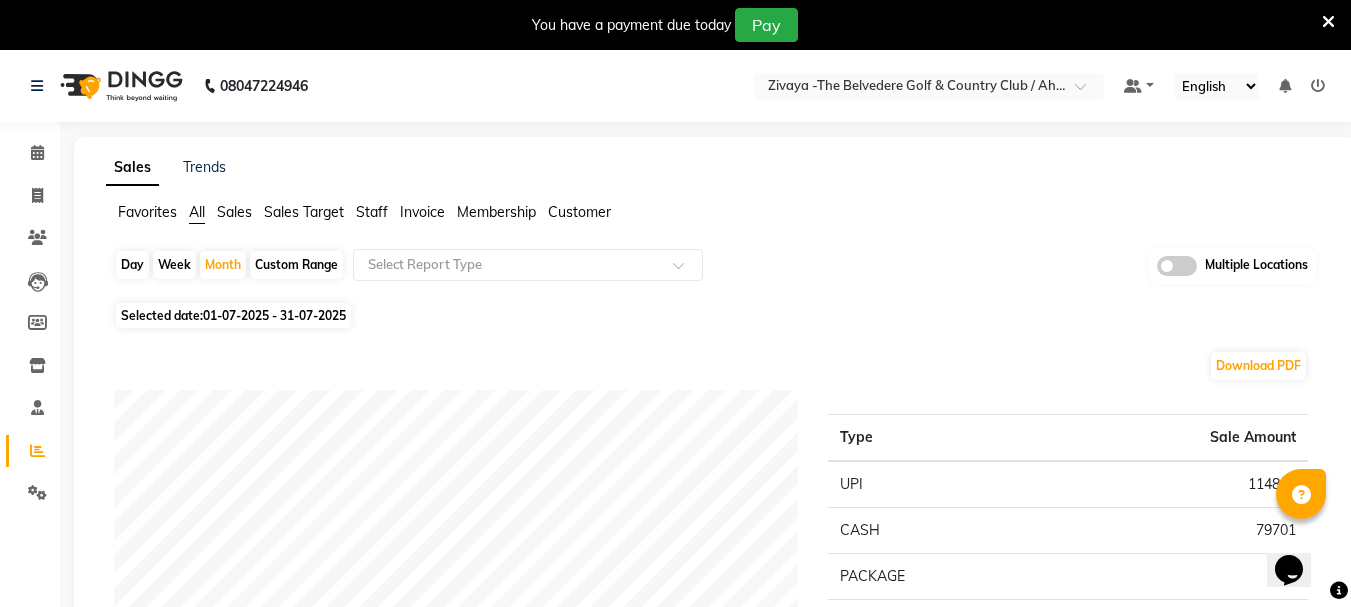 scroll, scrollTop: 200, scrollLeft: 0, axis: vertical 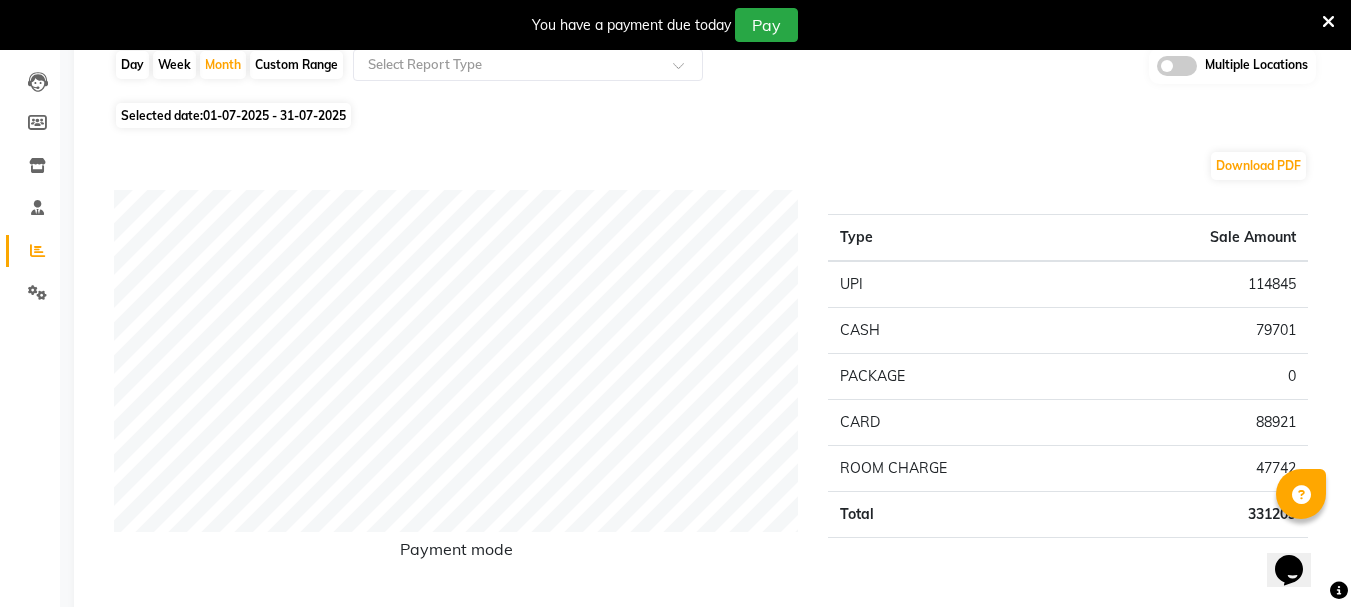 click on "Selected date:  01-07-2025 - 31-07-2025" 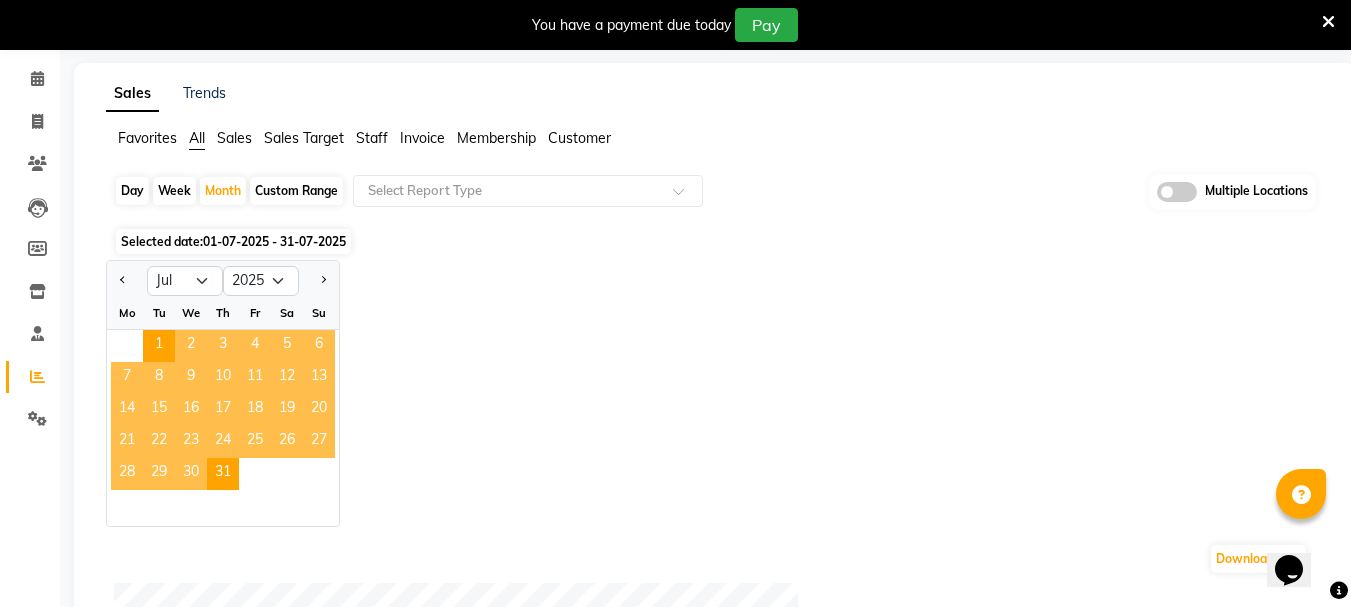 scroll, scrollTop: 0, scrollLeft: 0, axis: both 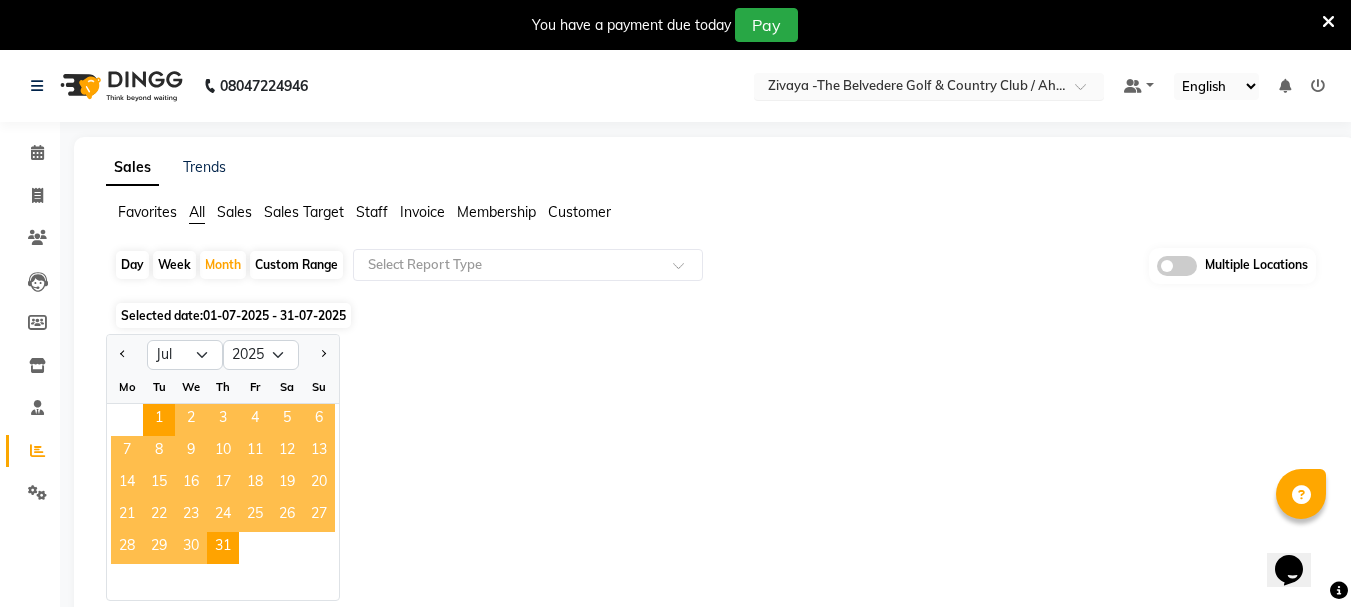 click at bounding box center (909, 88) 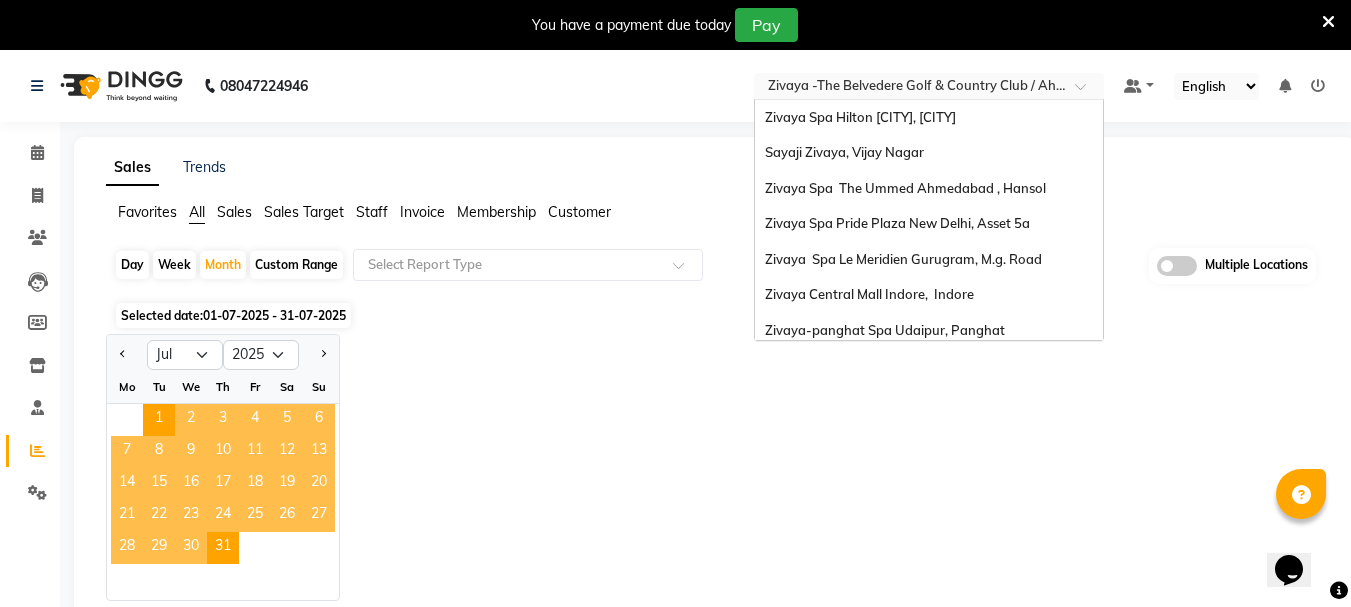 scroll, scrollTop: 206, scrollLeft: 0, axis: vertical 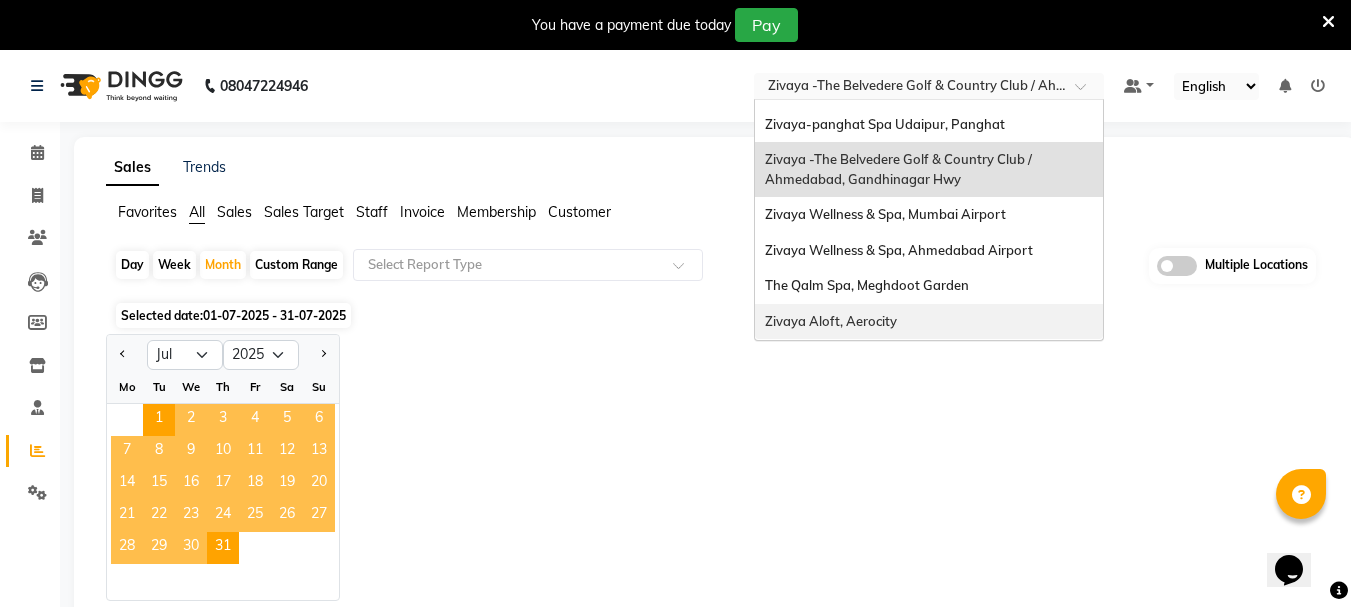 click on "Zivaya Aloft, Aerocity" at bounding box center [831, 321] 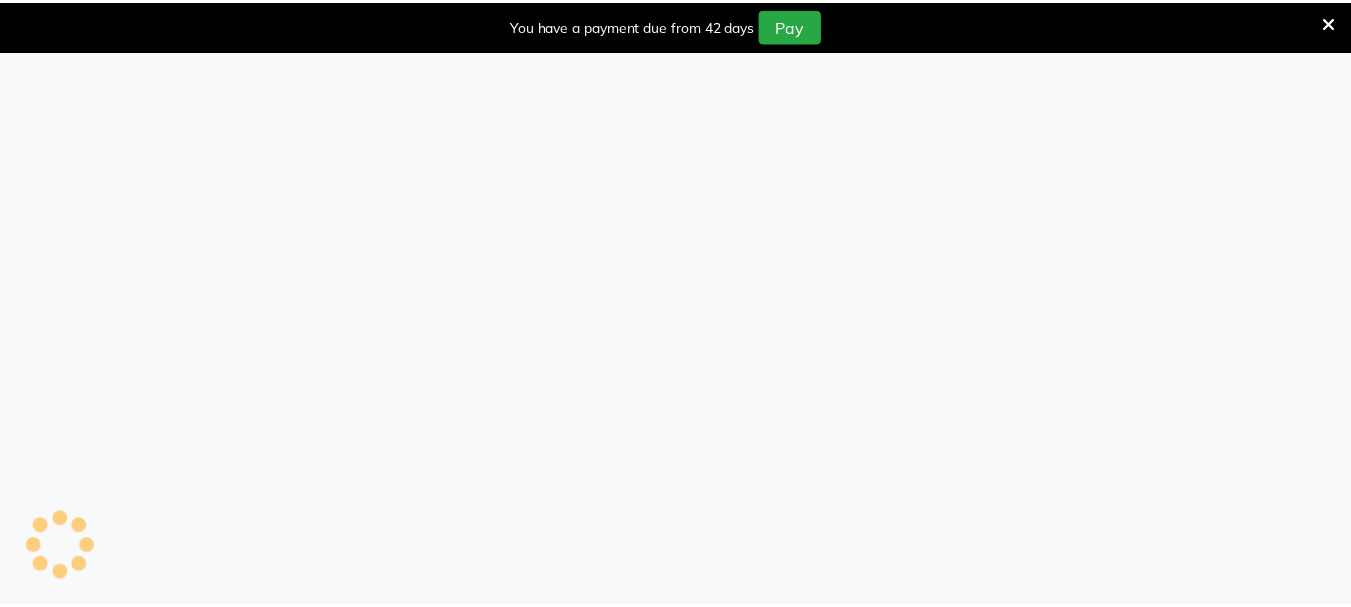 scroll, scrollTop: 0, scrollLeft: 0, axis: both 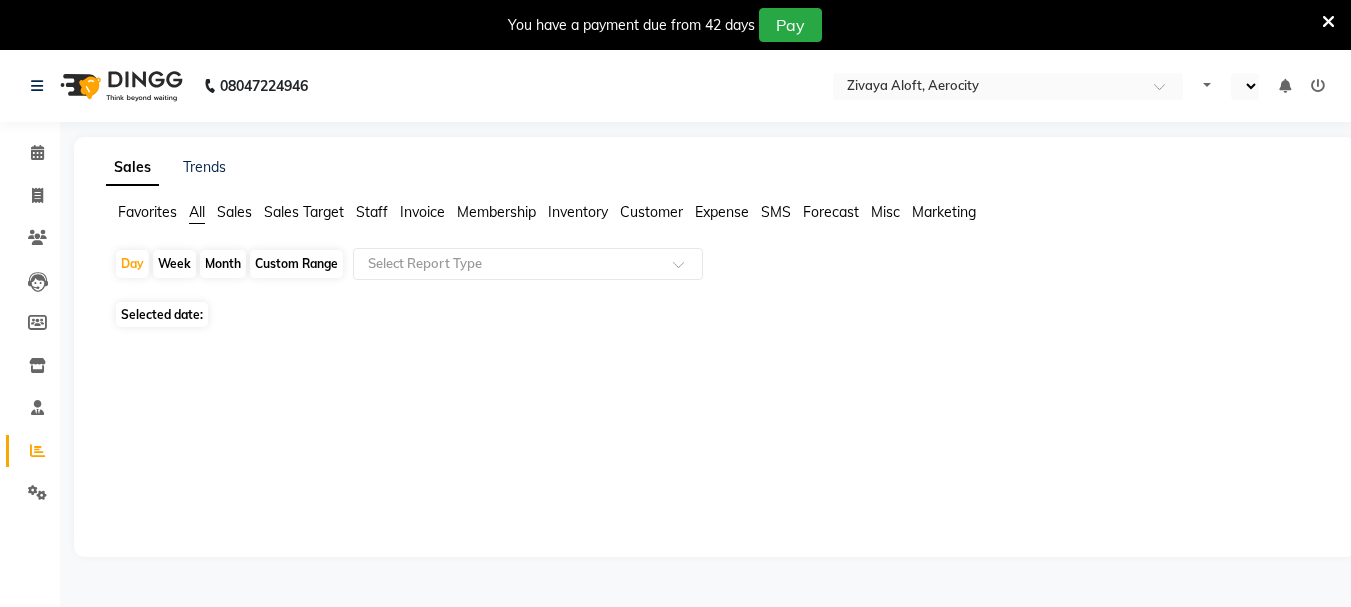 select on "en" 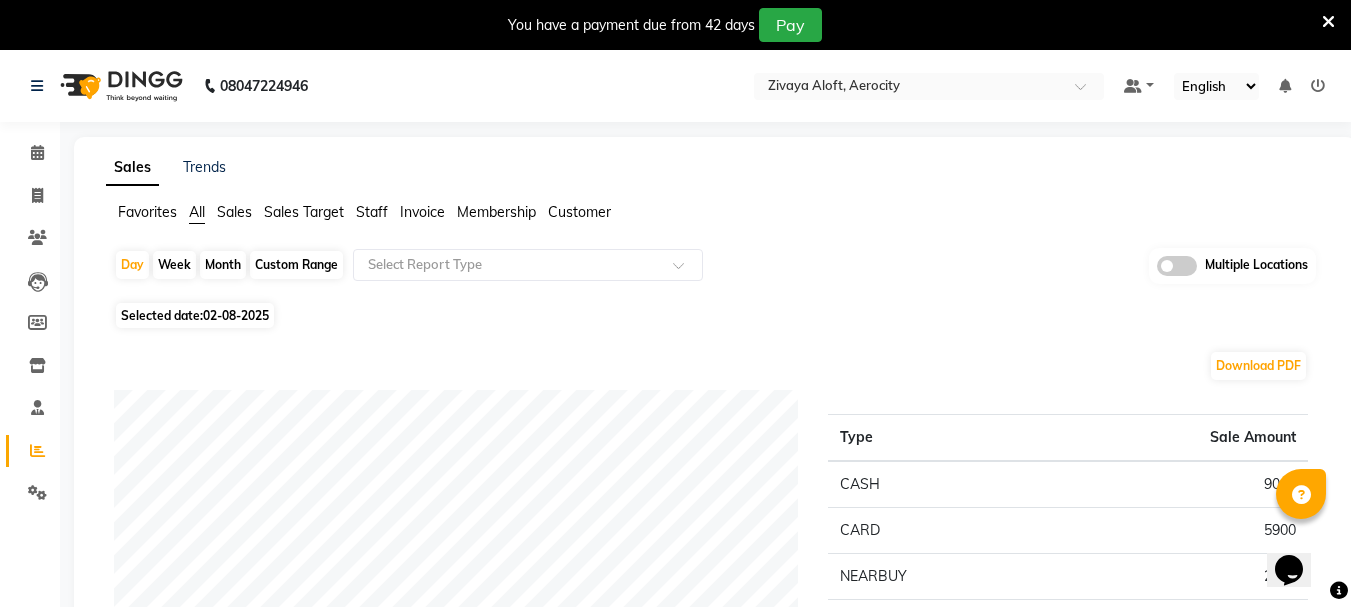scroll, scrollTop: 0, scrollLeft: 0, axis: both 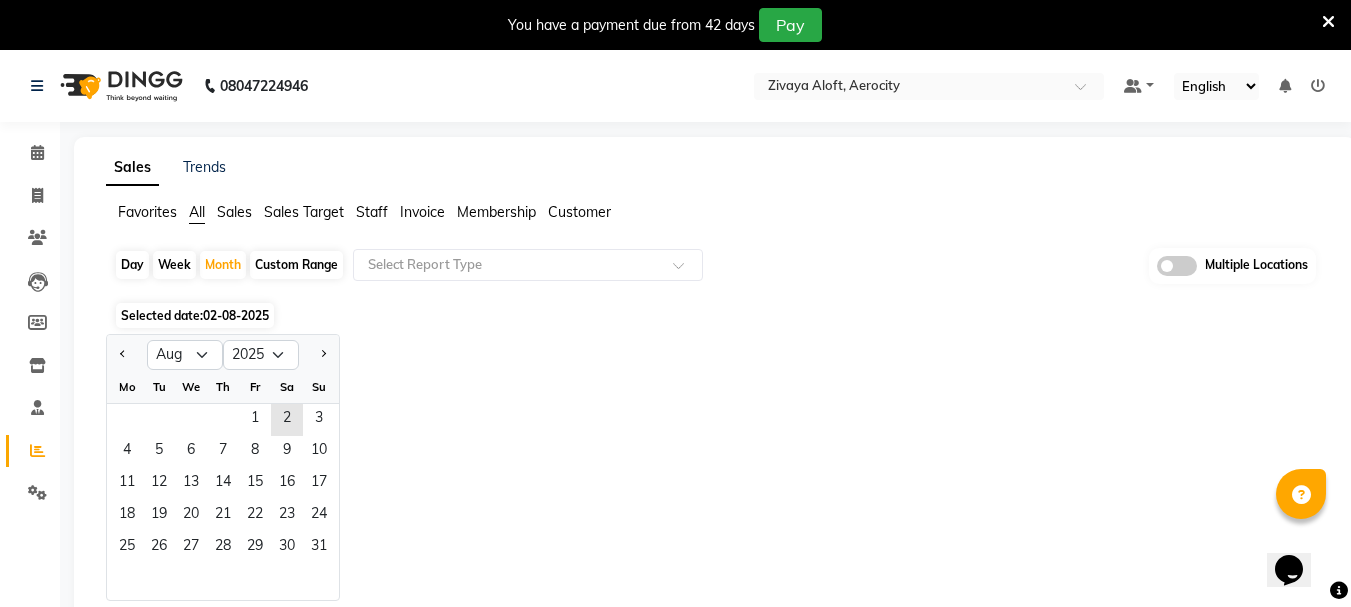click on "Mo" 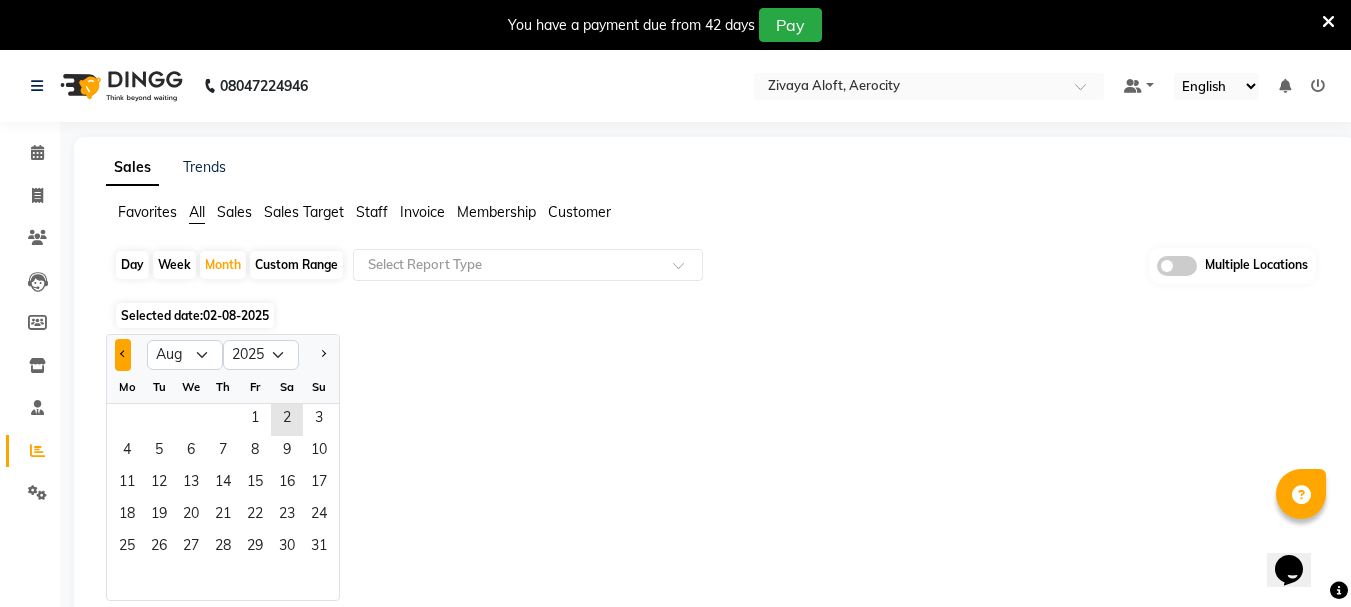 click 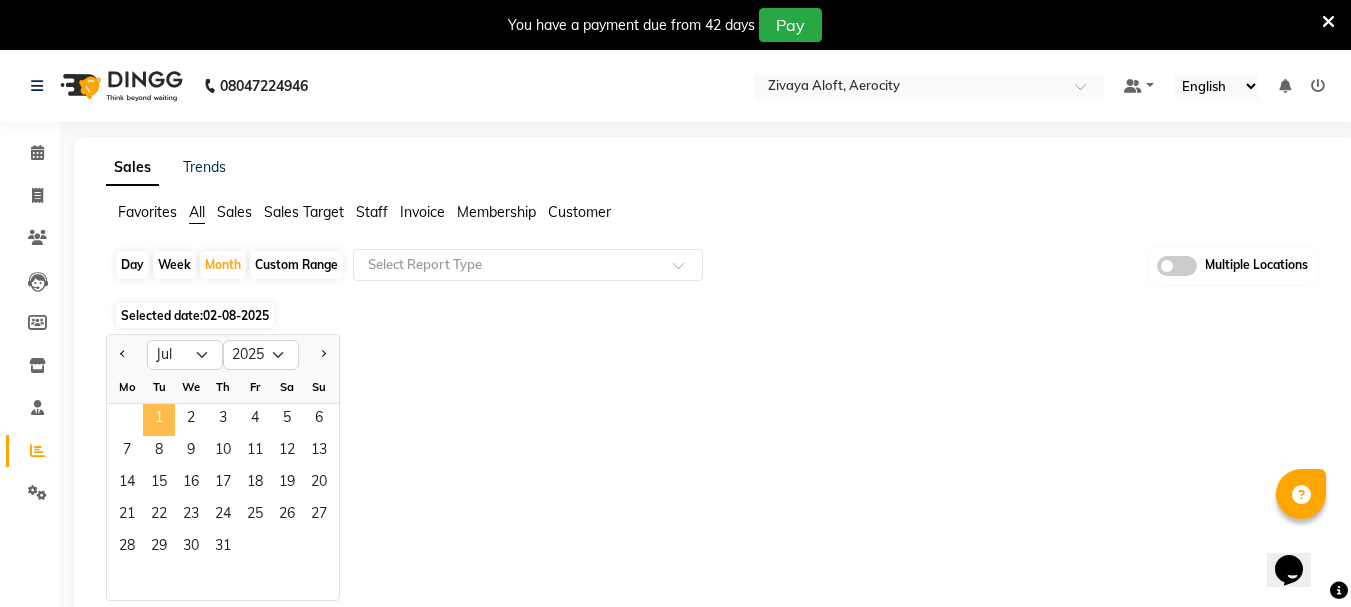 click on "1" 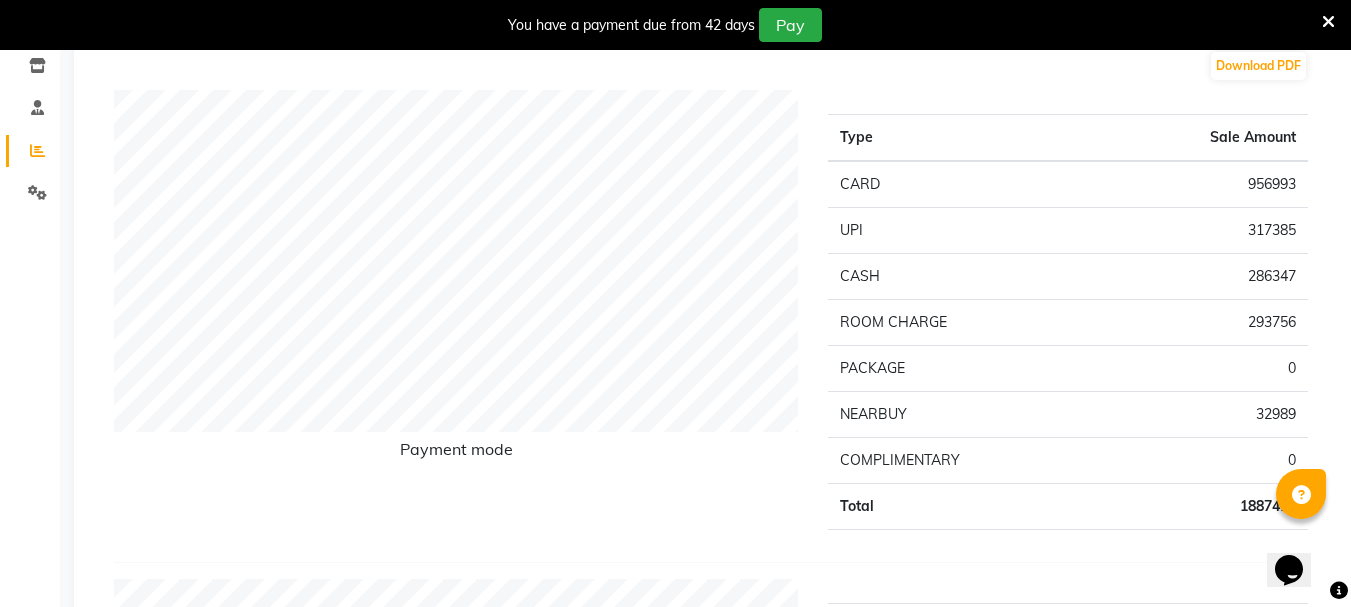 scroll, scrollTop: 0, scrollLeft: 0, axis: both 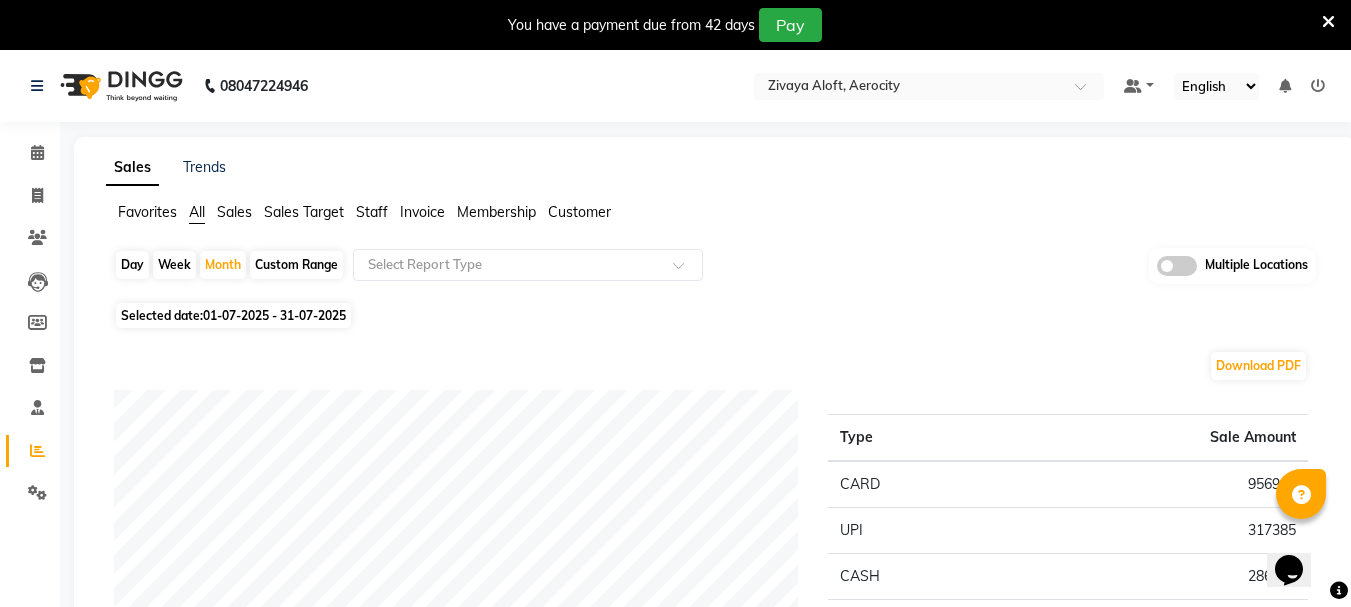 click on "01-07-2025 - 31-07-2025" 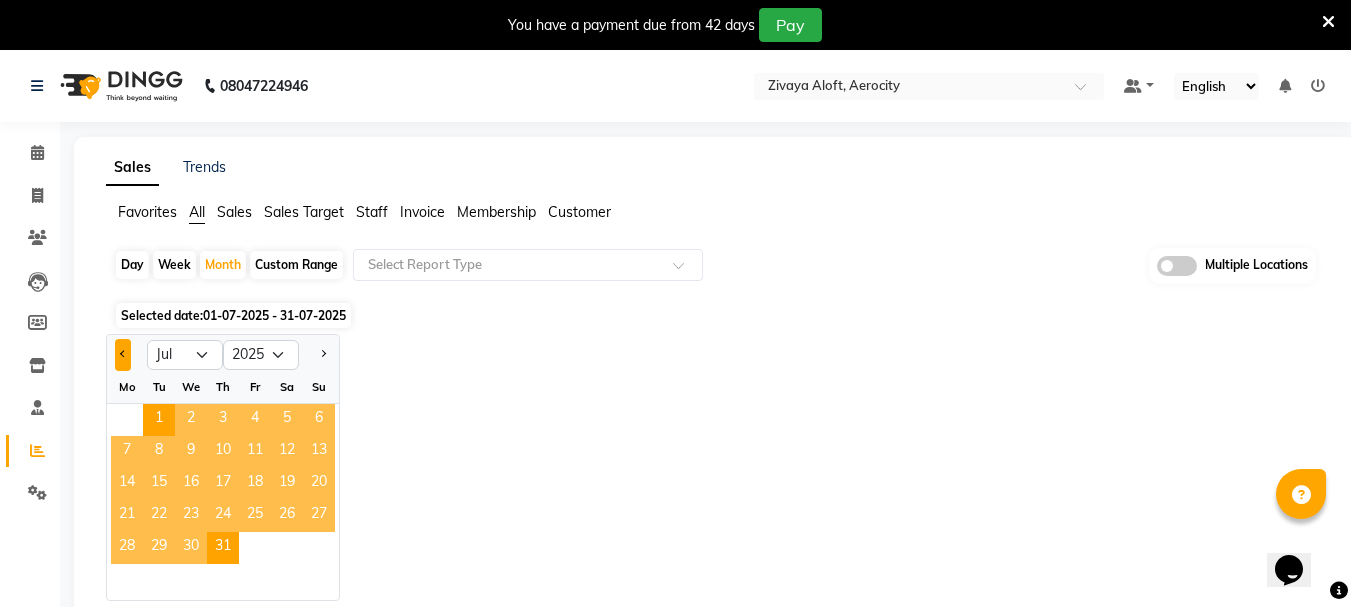 click 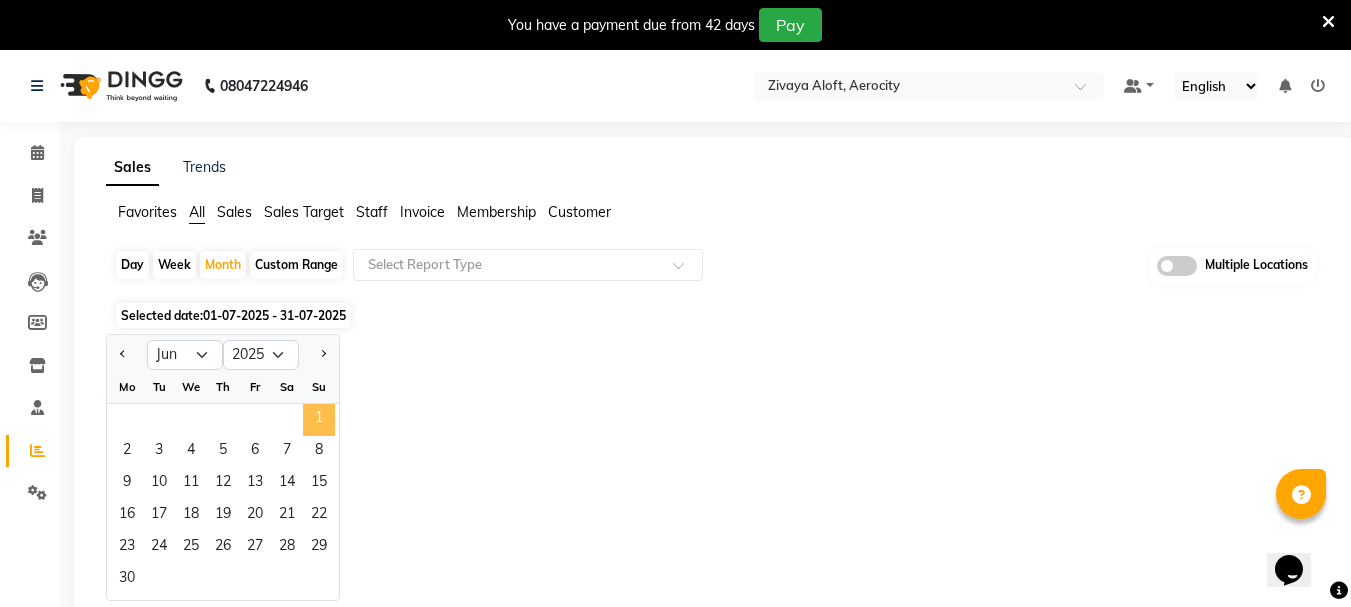 click on "1" 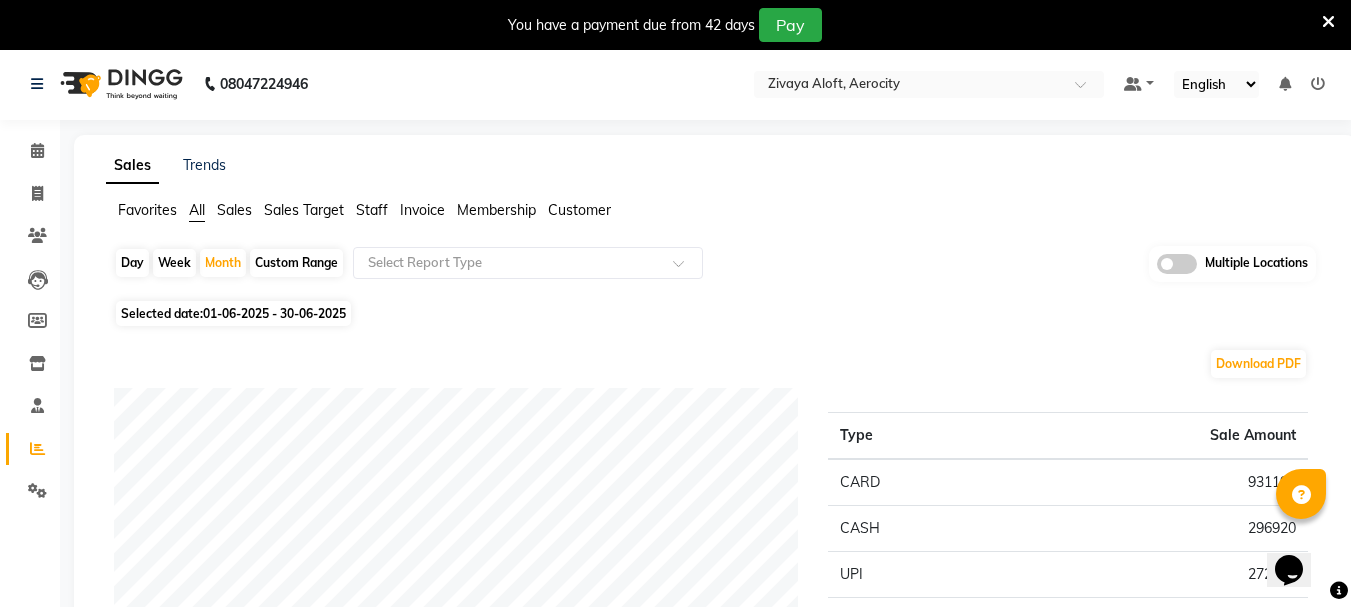 scroll, scrollTop: 0, scrollLeft: 0, axis: both 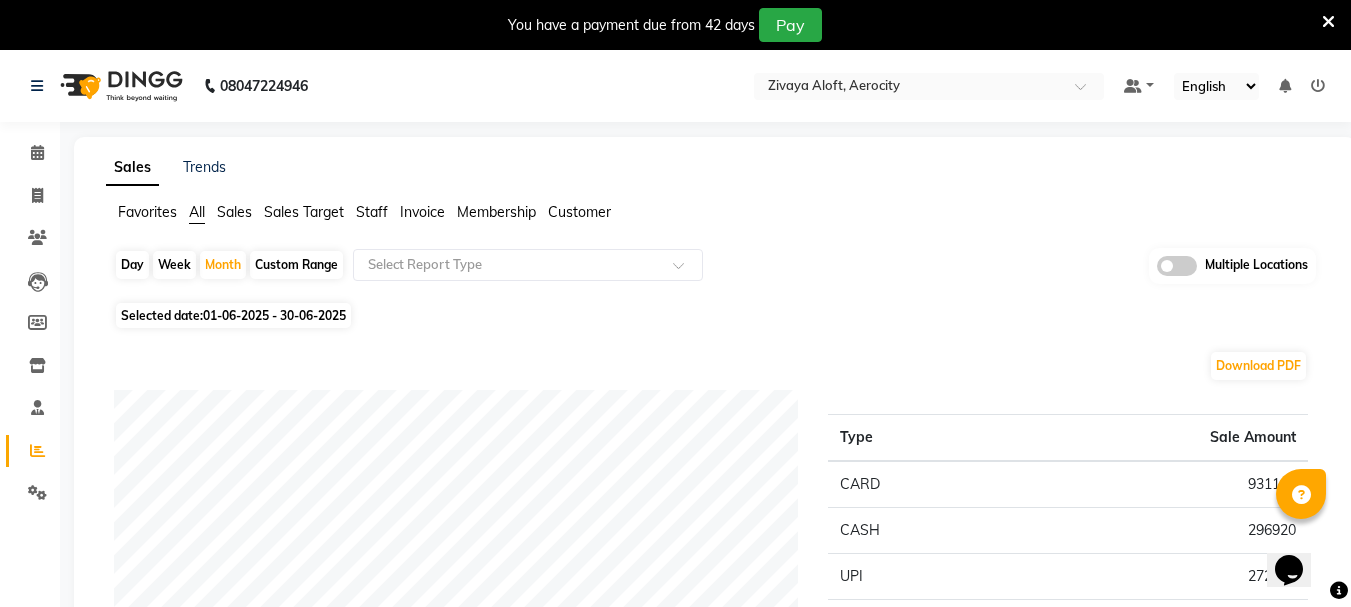 click on "01-06-2025 - 30-06-2025" 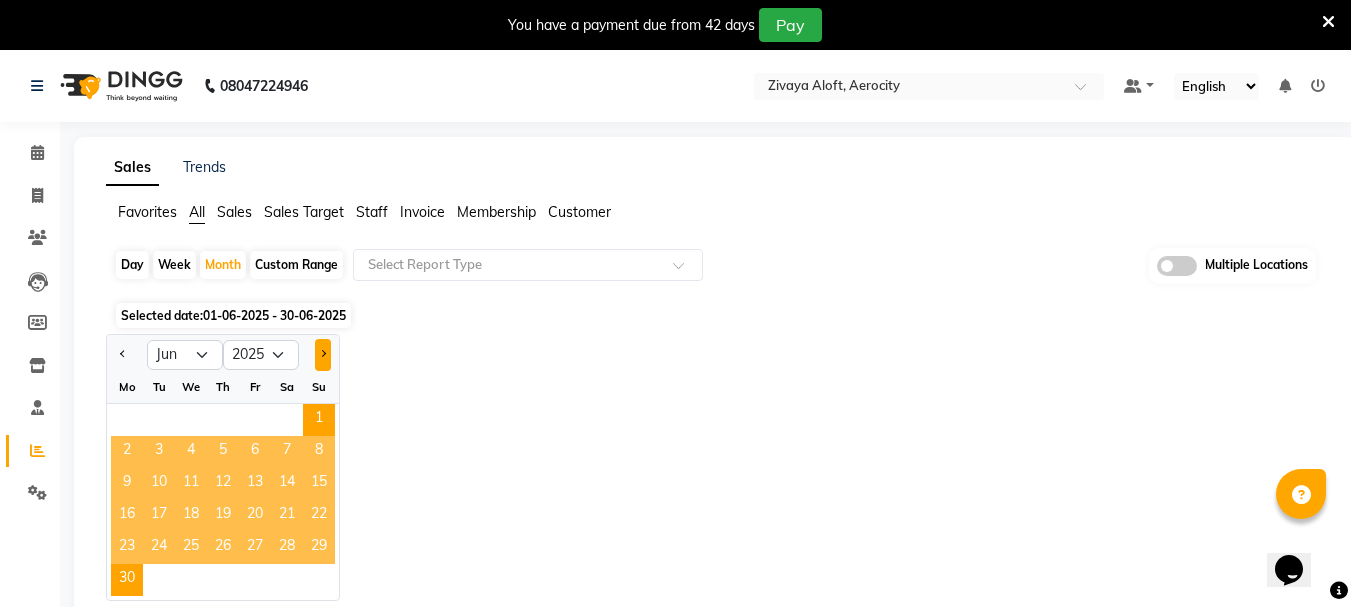click 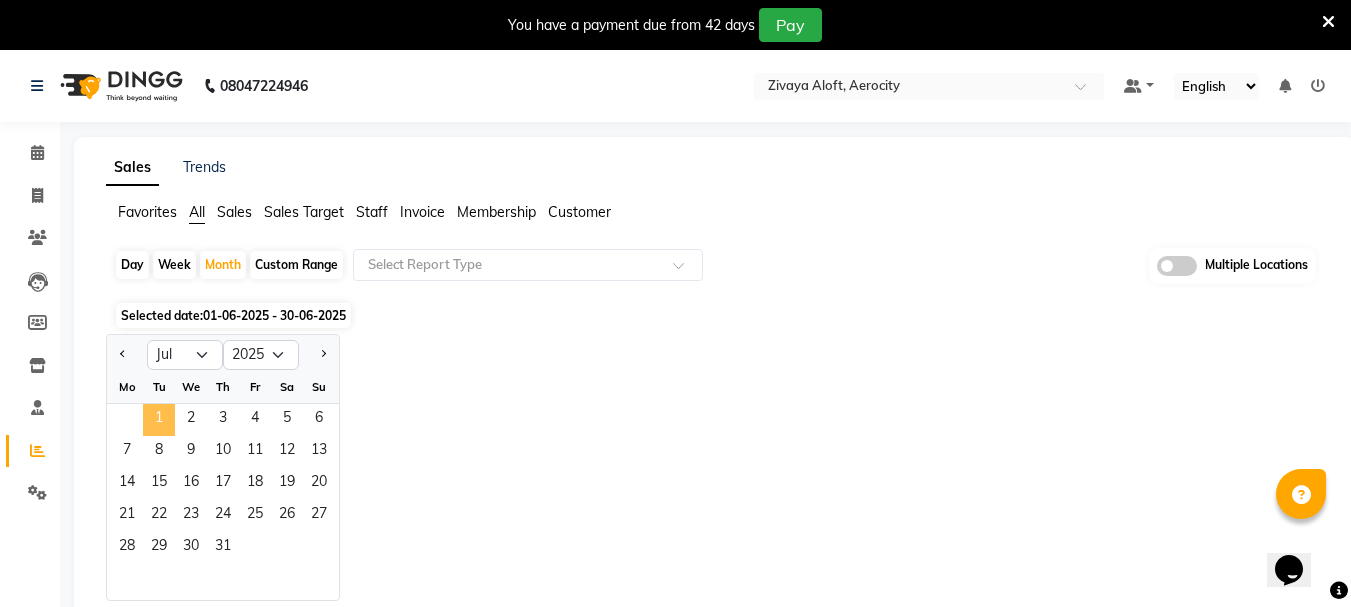 click on "1" 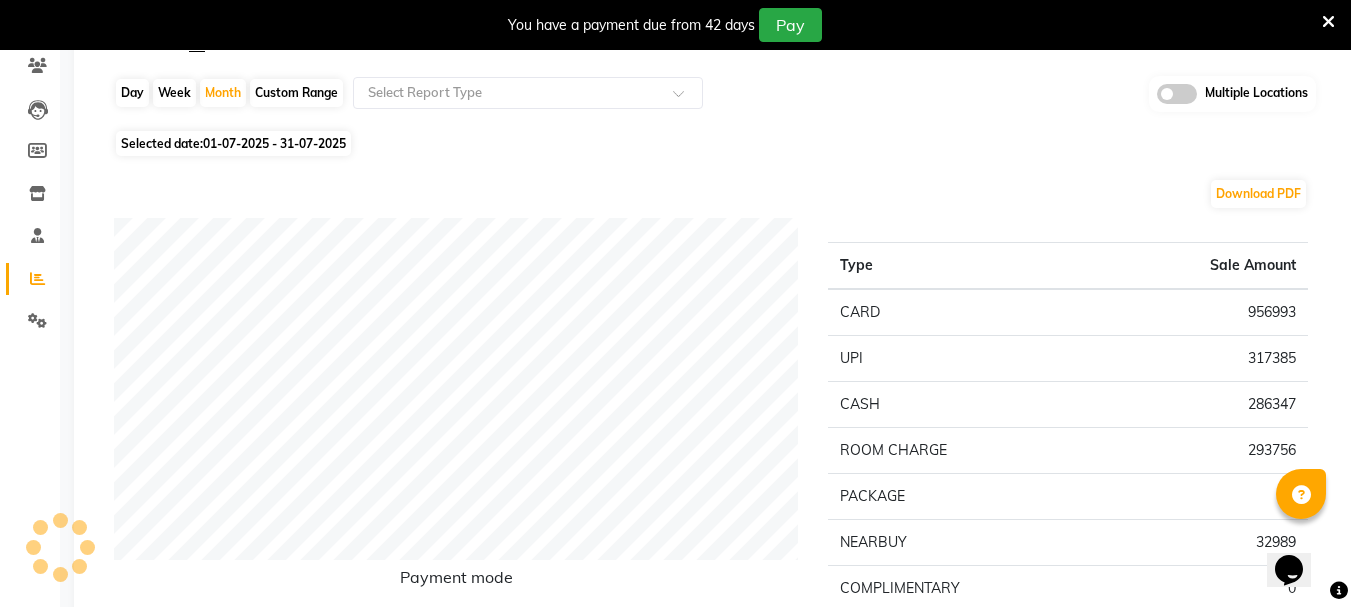 scroll, scrollTop: 0, scrollLeft: 0, axis: both 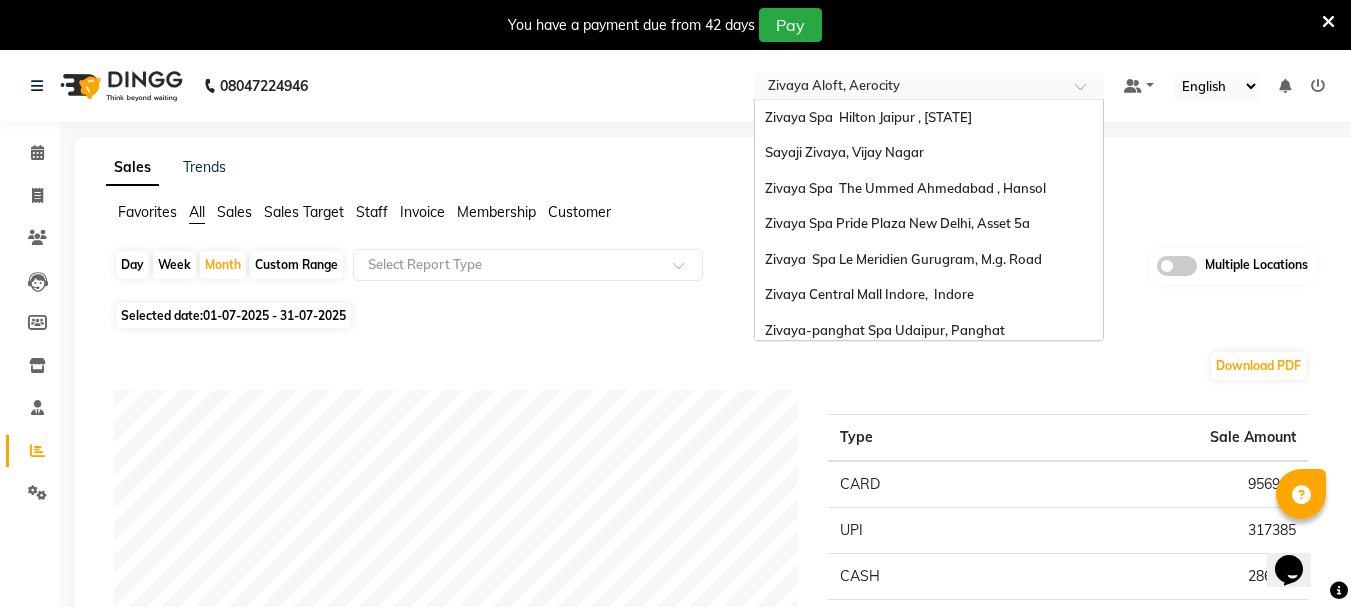 click at bounding box center [909, 88] 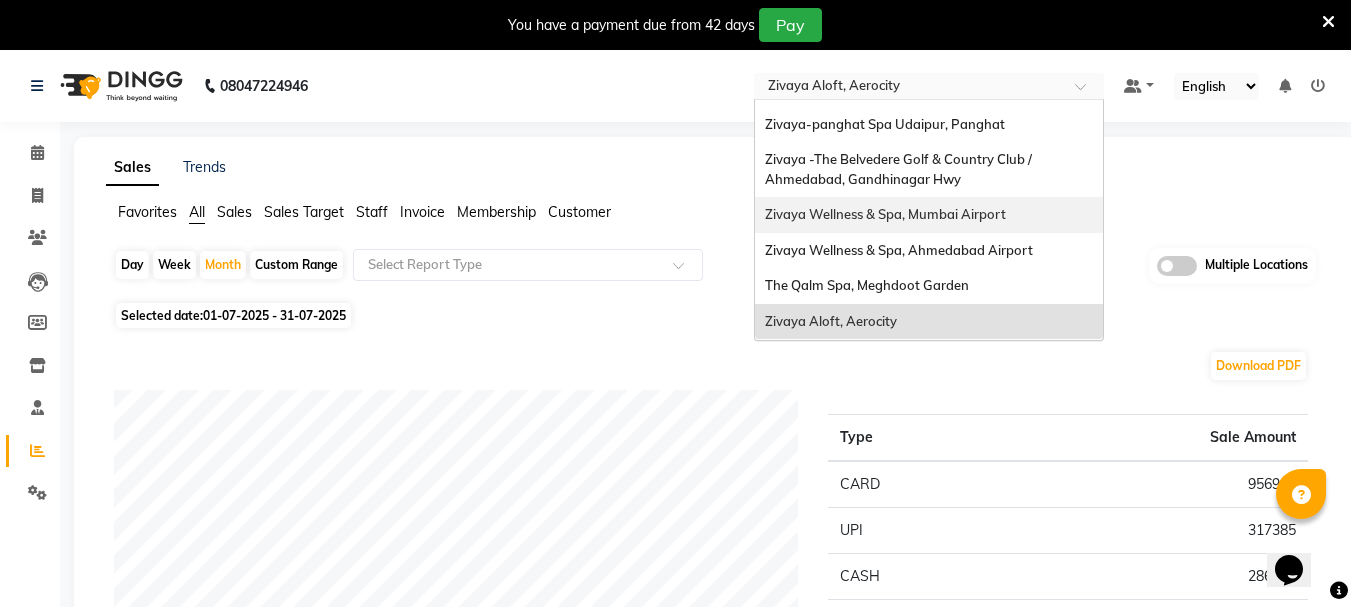 scroll, scrollTop: 0, scrollLeft: 0, axis: both 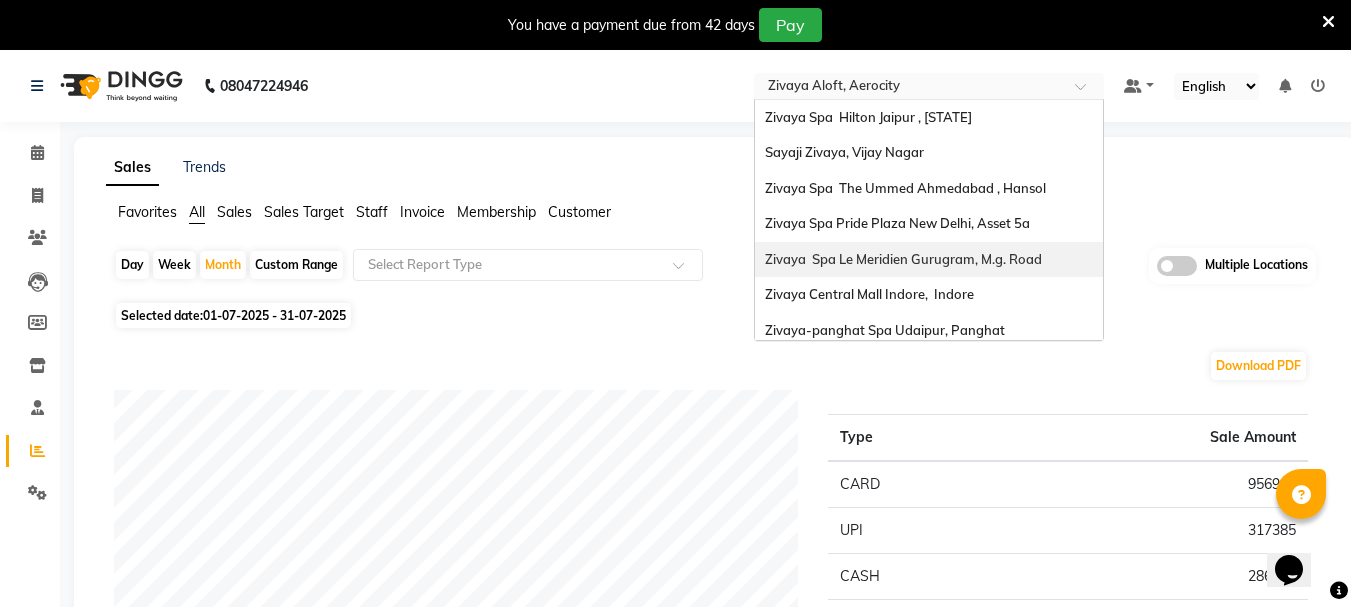 click on "Zivaya  Spa Le Meridien Gurugram, M.g. Road" at bounding box center [903, 259] 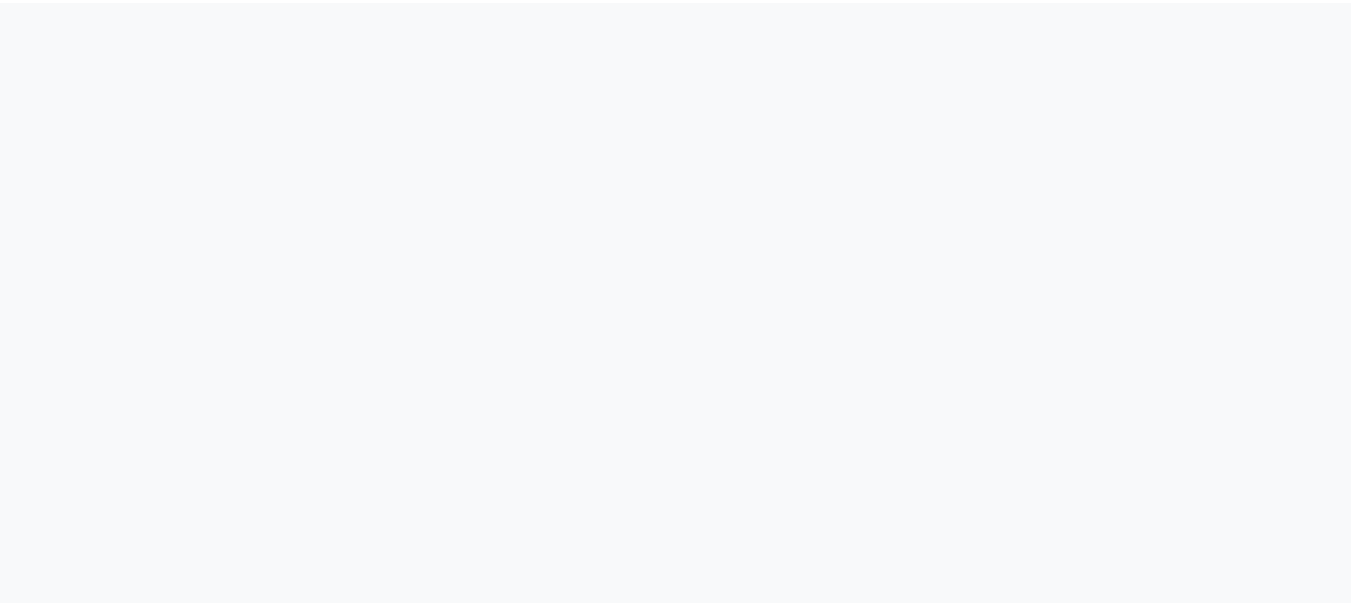 scroll, scrollTop: 0, scrollLeft: 0, axis: both 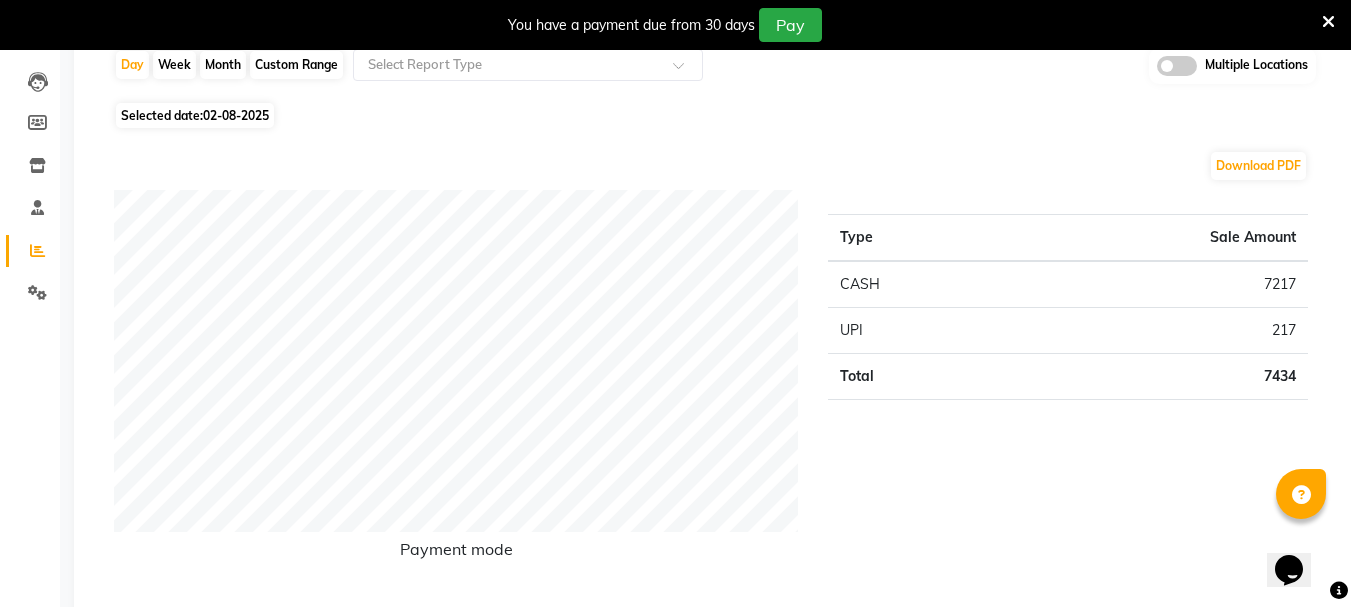 click on "02-08-2025" 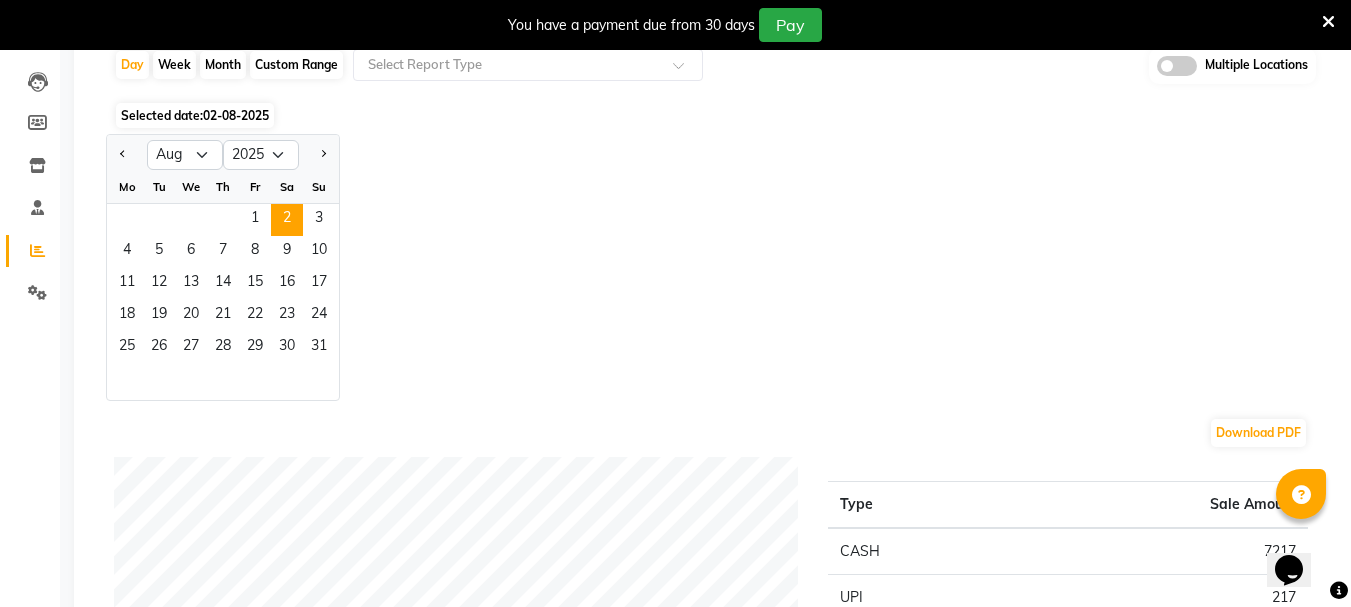 click on "Month" 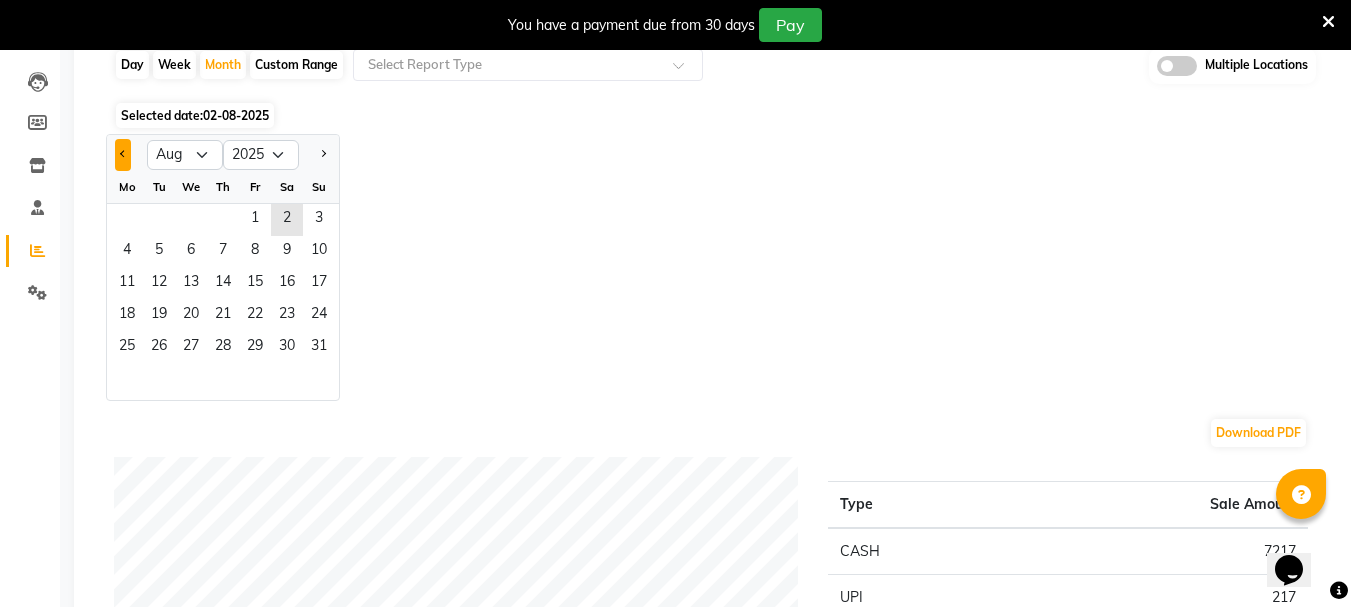 click 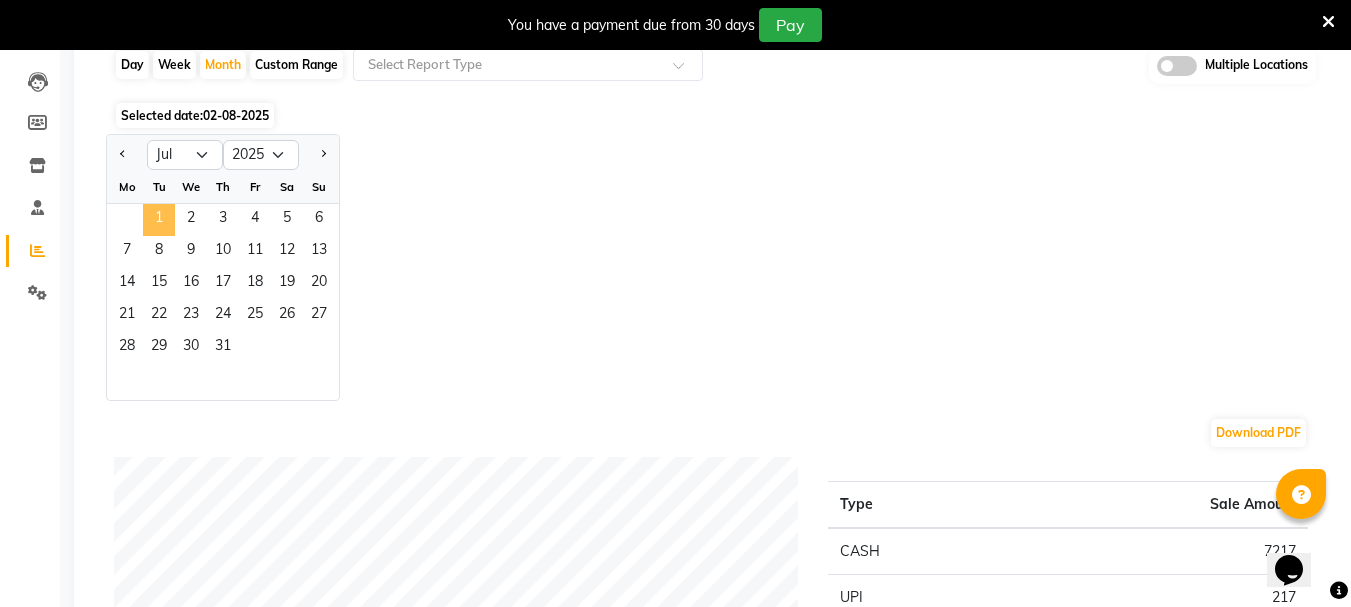 click on "1" 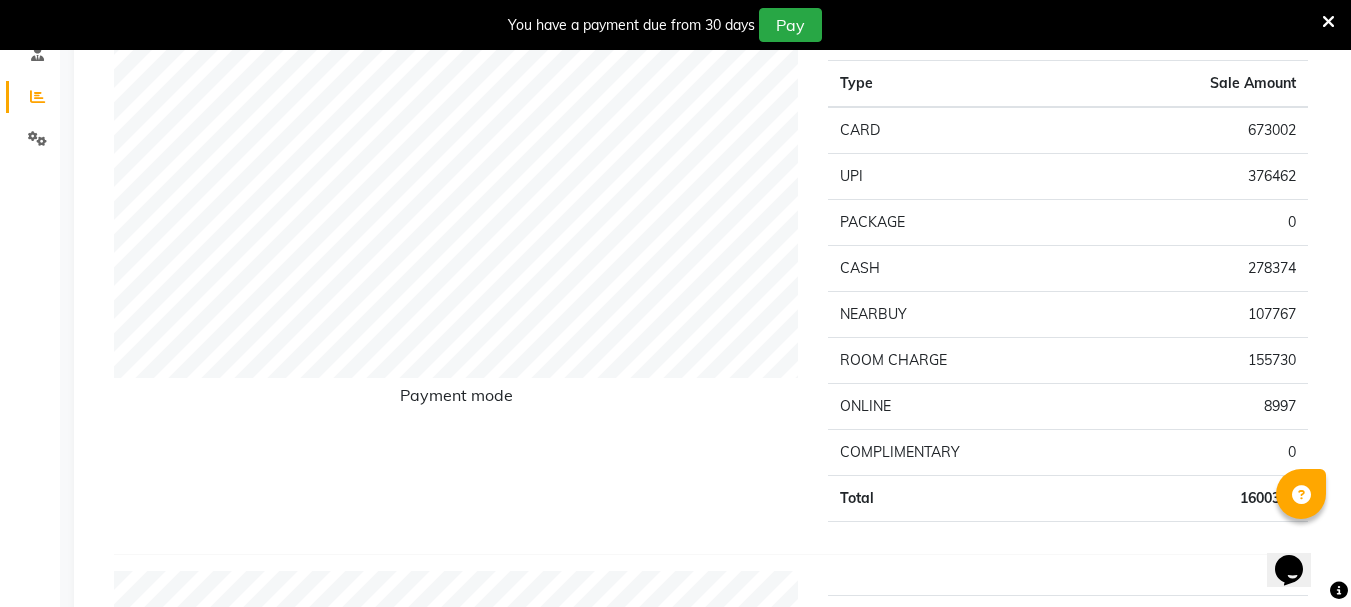 scroll, scrollTop: 400, scrollLeft: 0, axis: vertical 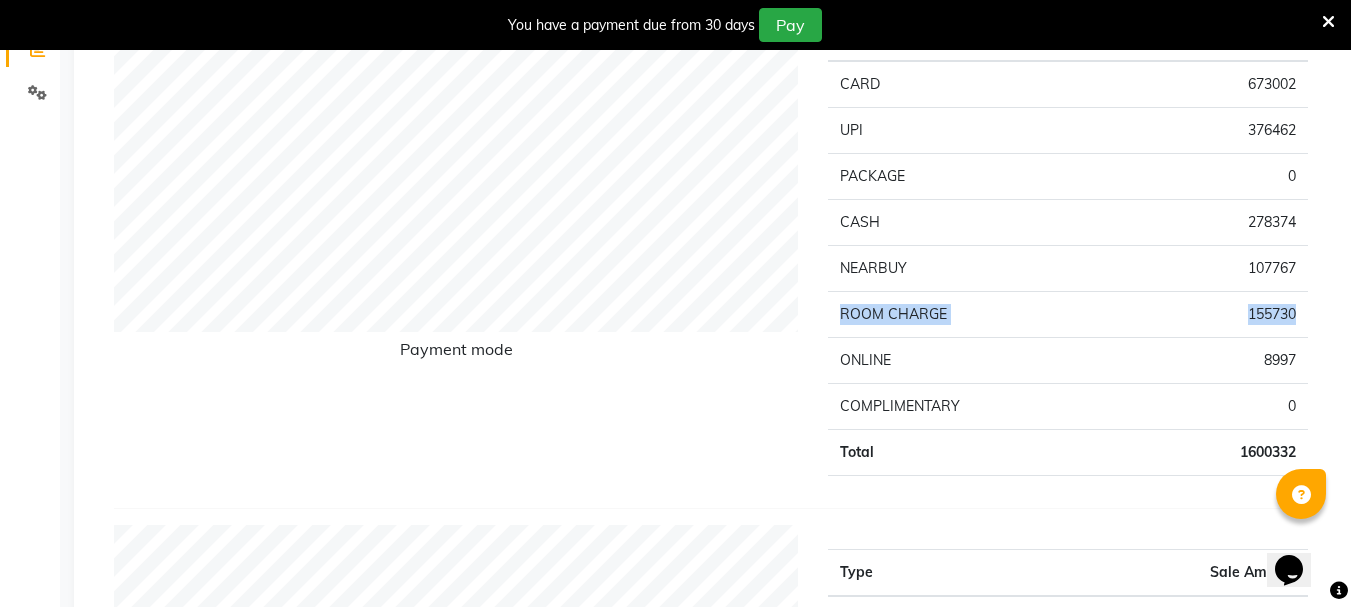 drag, startPoint x: 842, startPoint y: 314, endPoint x: 1300, endPoint y: 307, distance: 458.0535 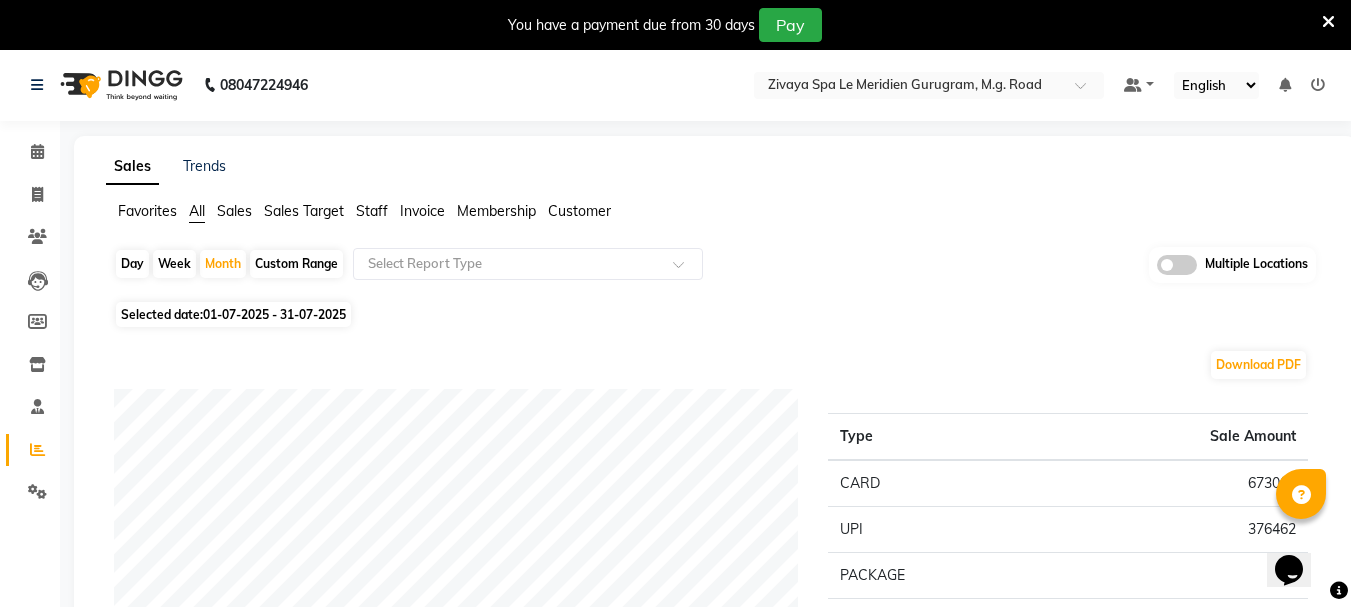 scroll, scrollTop: 0, scrollLeft: 0, axis: both 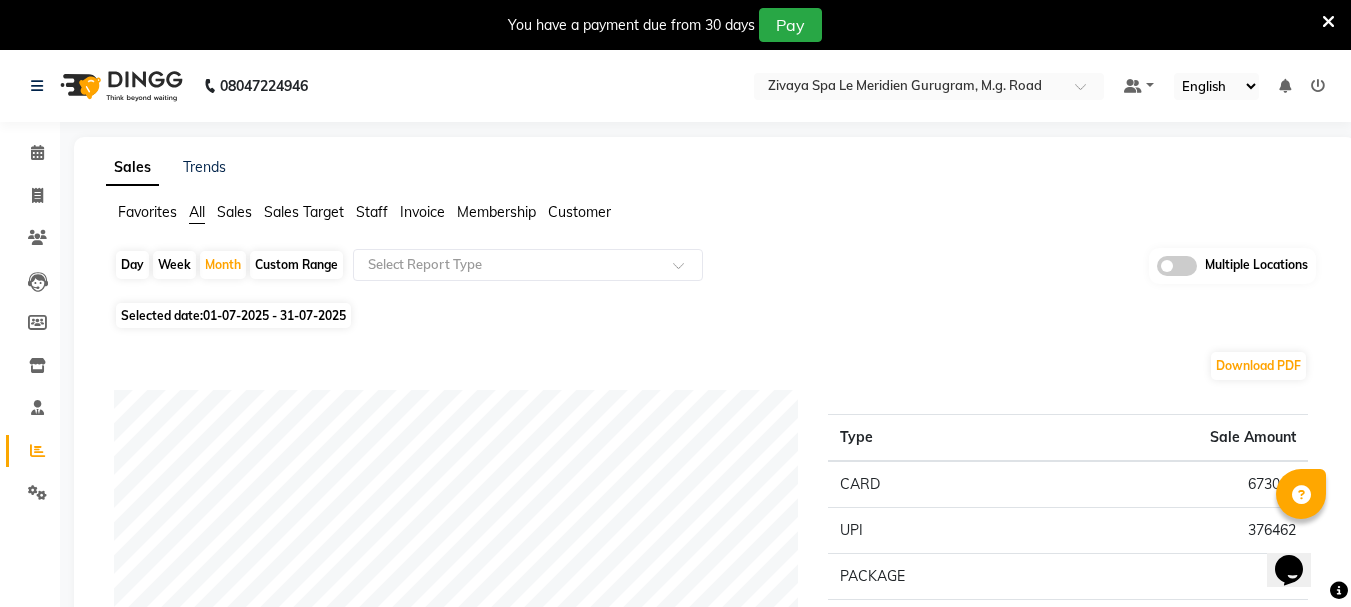 click on "01-07-2025 - 31-07-2025" 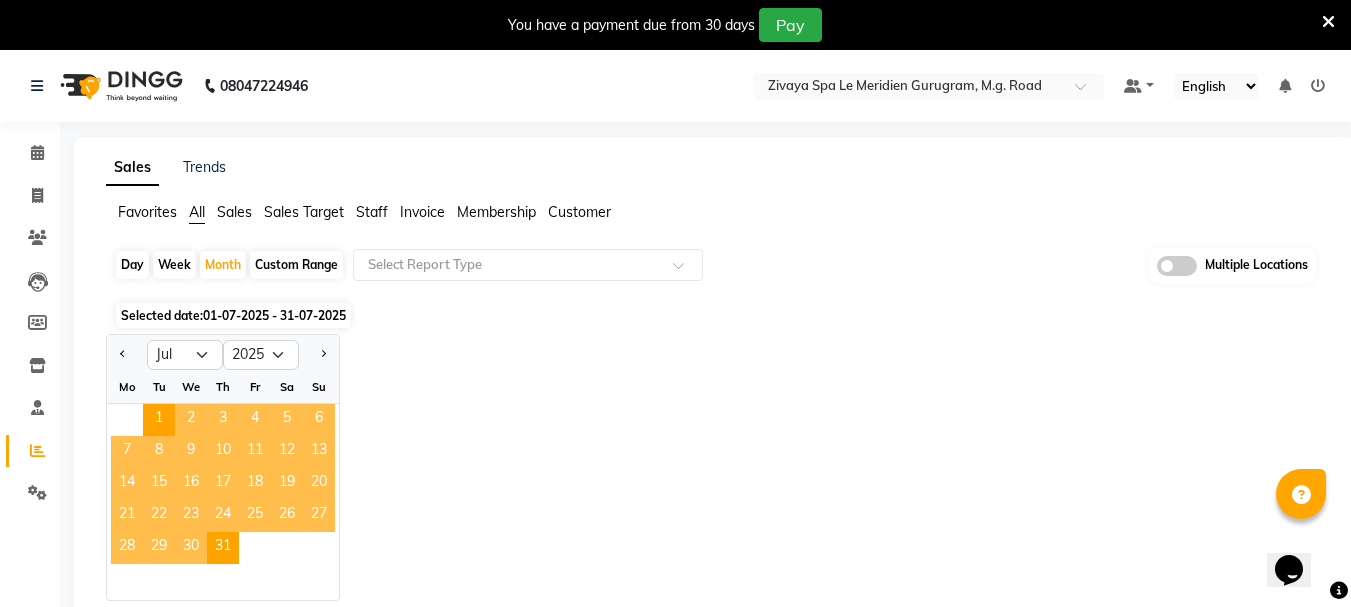 click on "1   2   3   4   5   6" 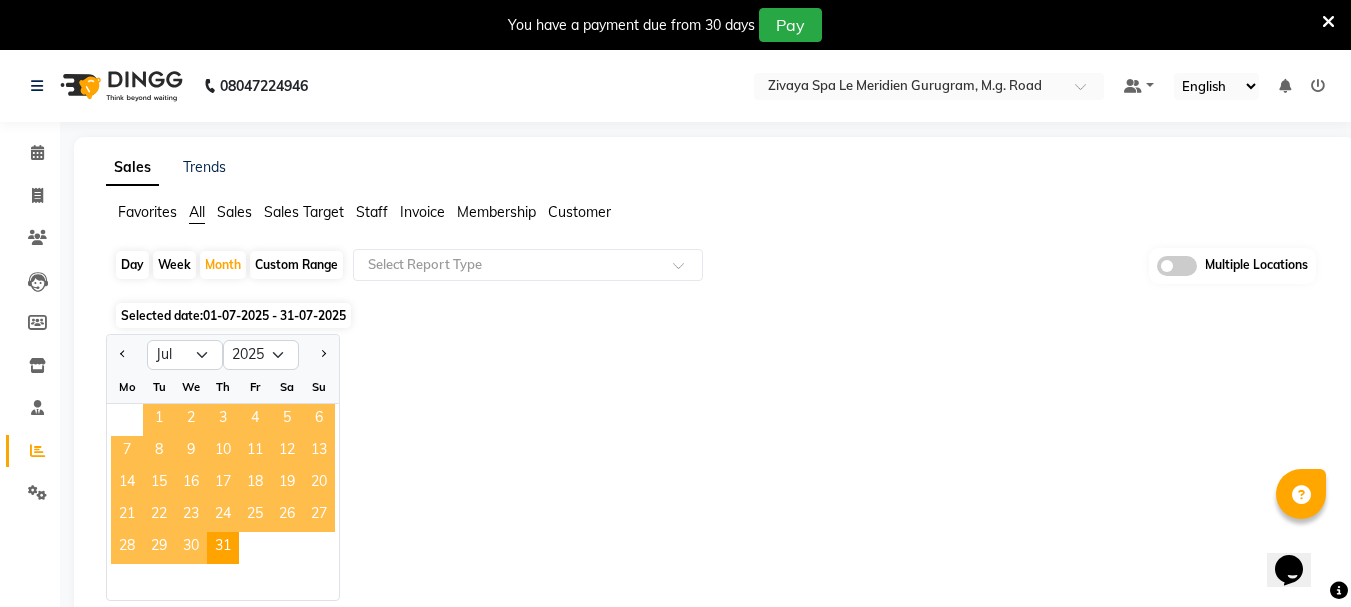 click on "1" 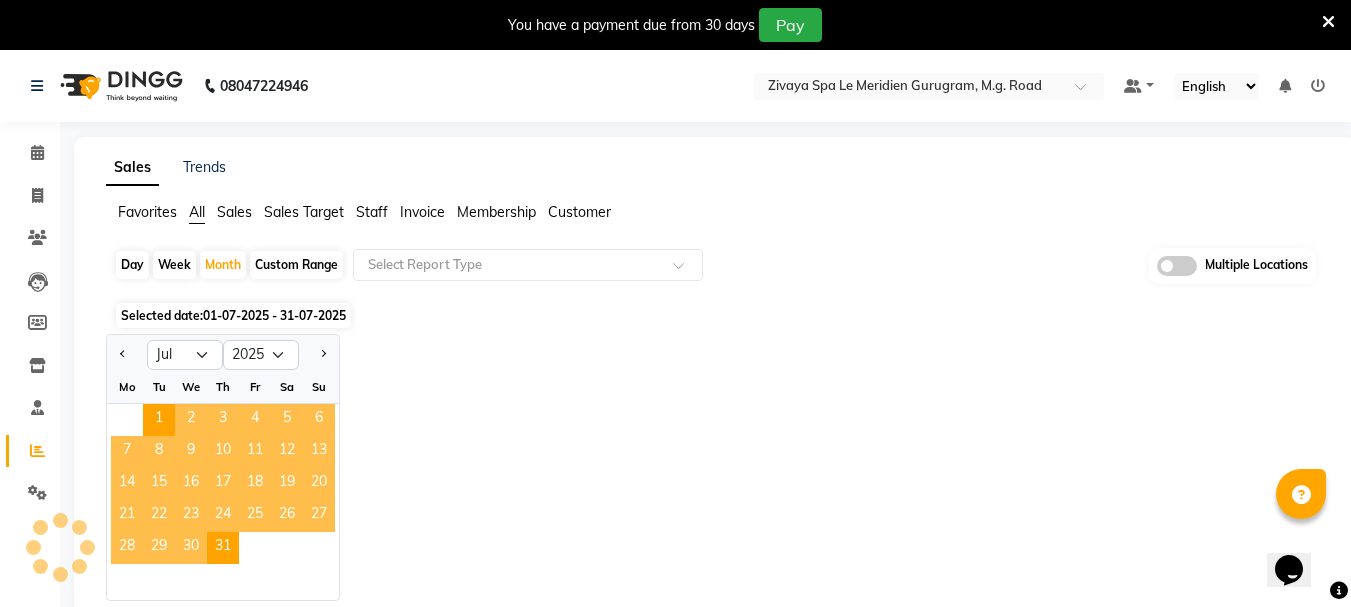 click on "Custom Range" 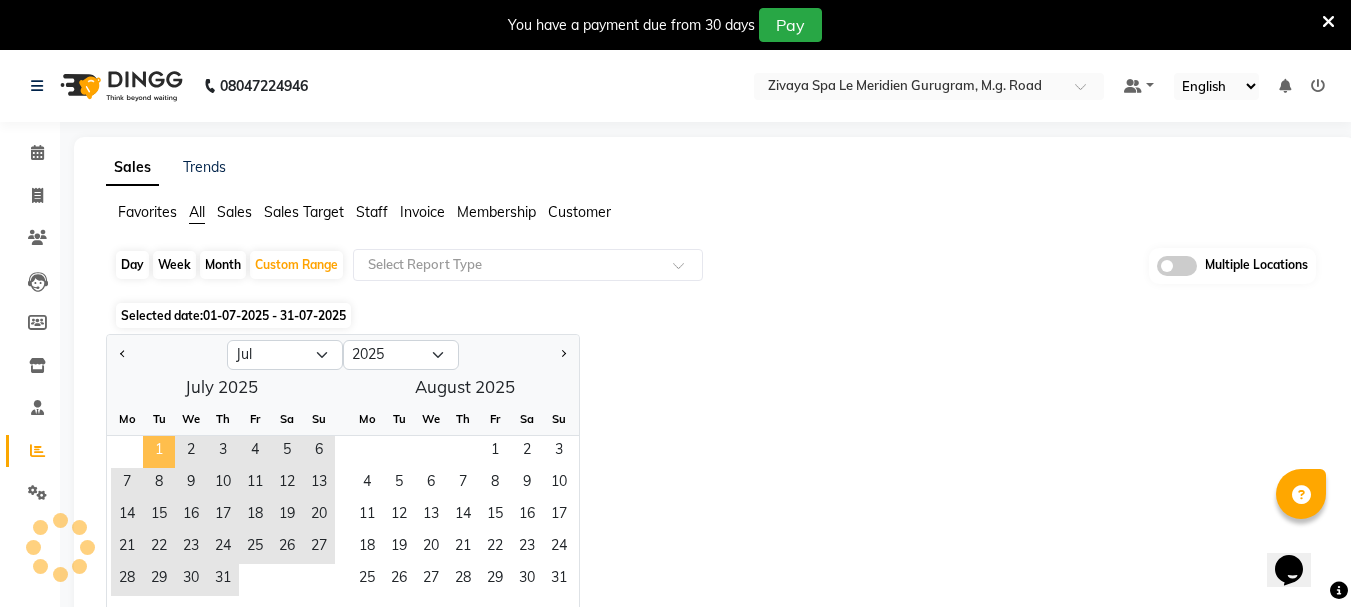click on "1" 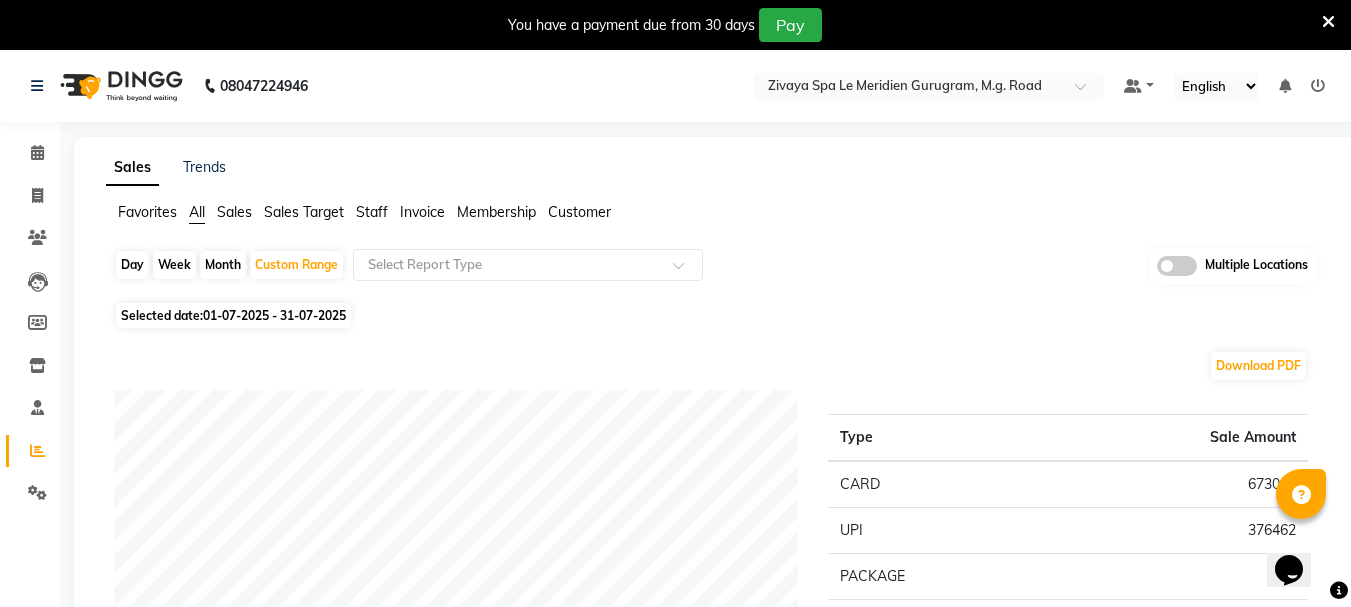 click on "01-07-2025 - 31-07-2025" 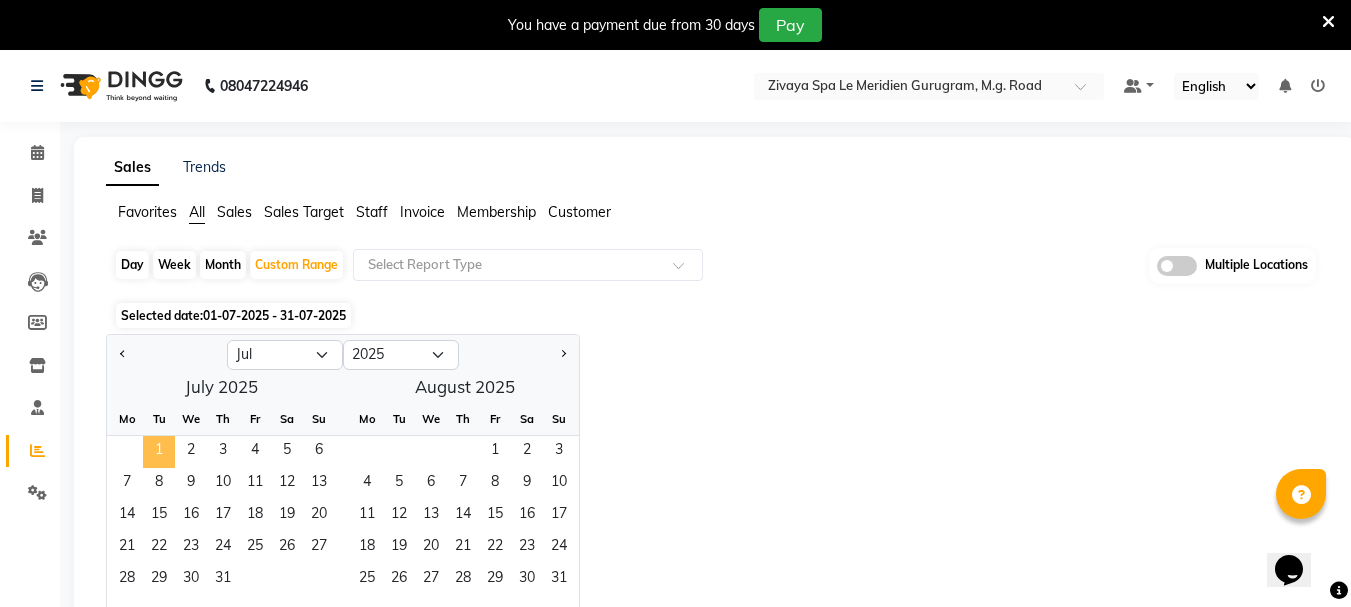 click on "1" 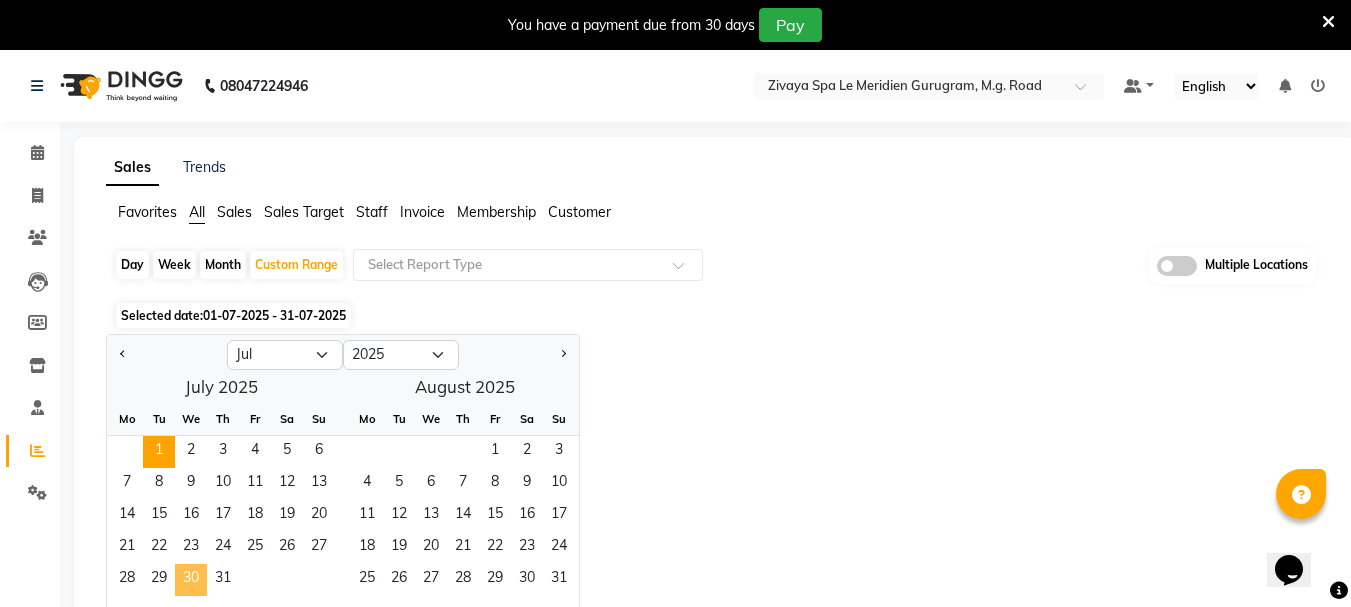 click on "30" 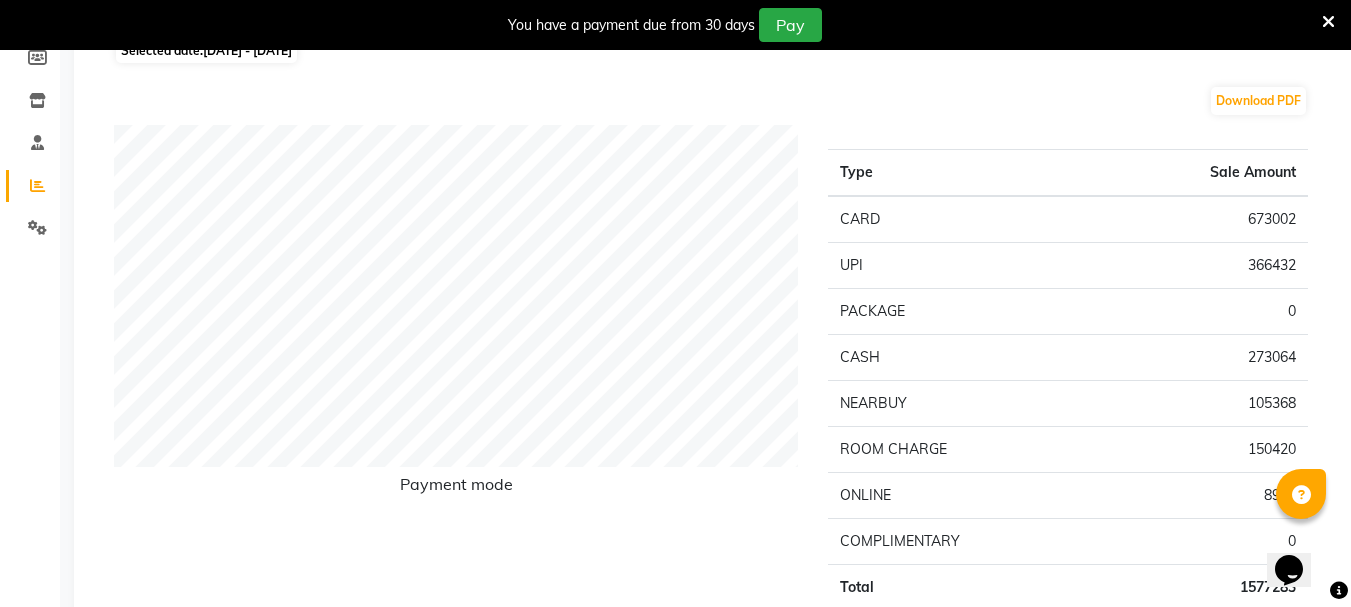 scroll, scrollTop: 100, scrollLeft: 0, axis: vertical 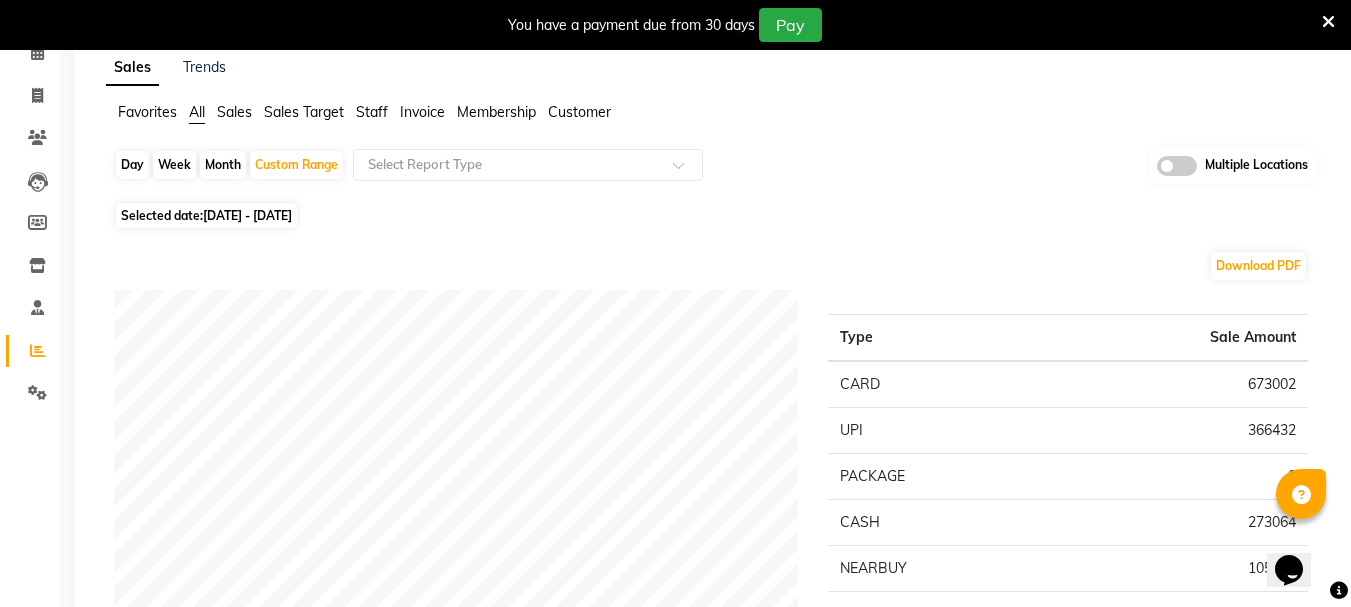 click on "[DATE] - [DATE]" 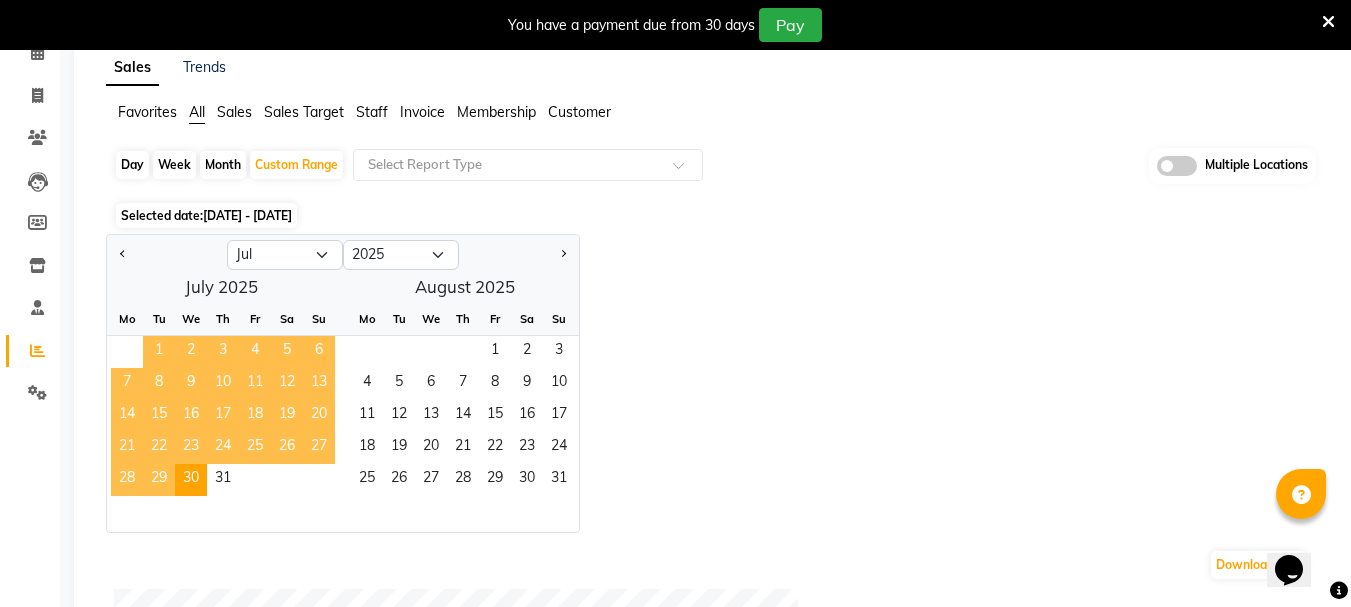 click on "1" 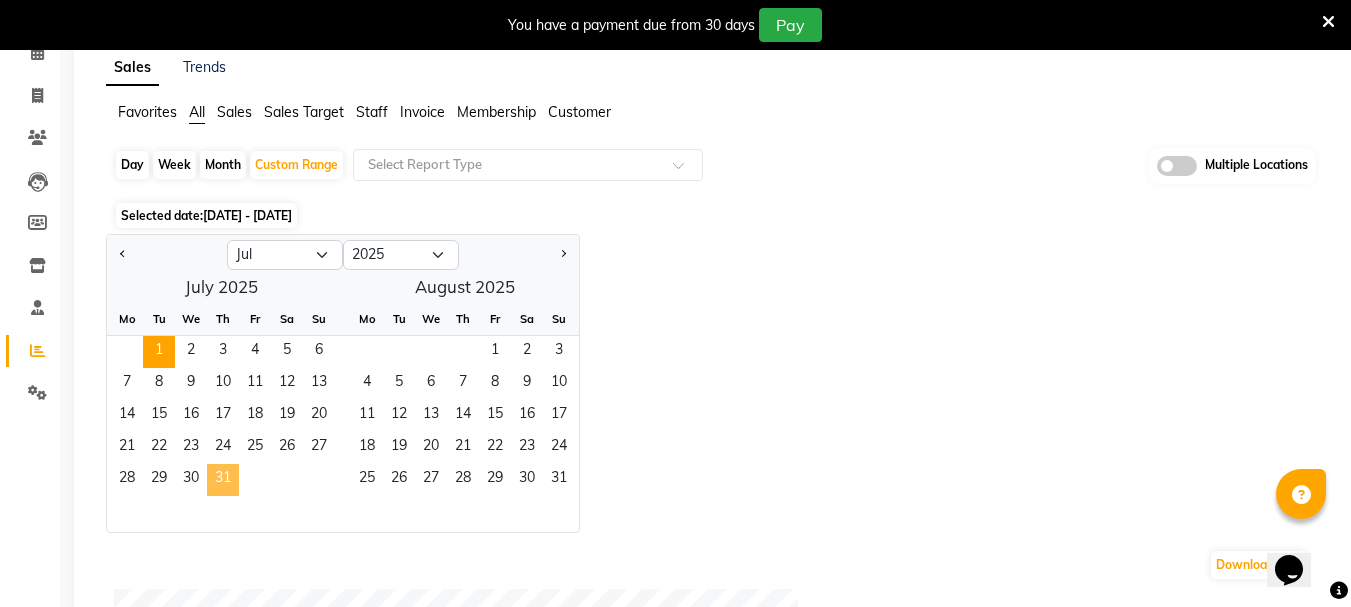 click on "31" 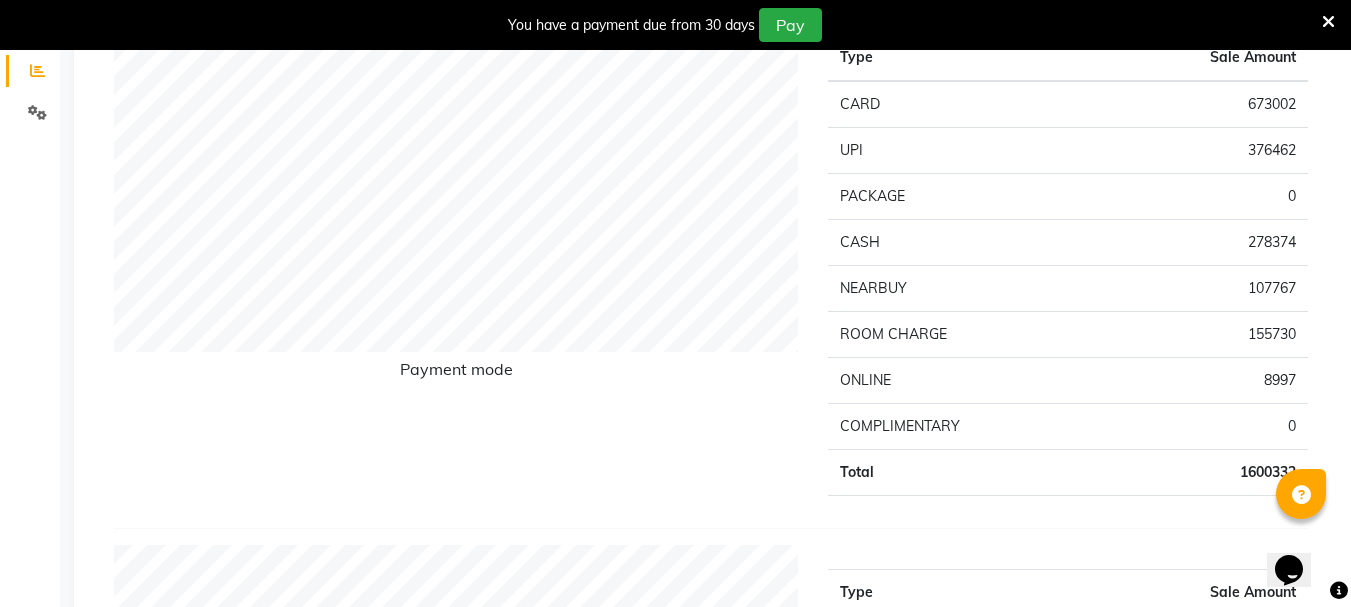 scroll, scrollTop: 400, scrollLeft: 0, axis: vertical 